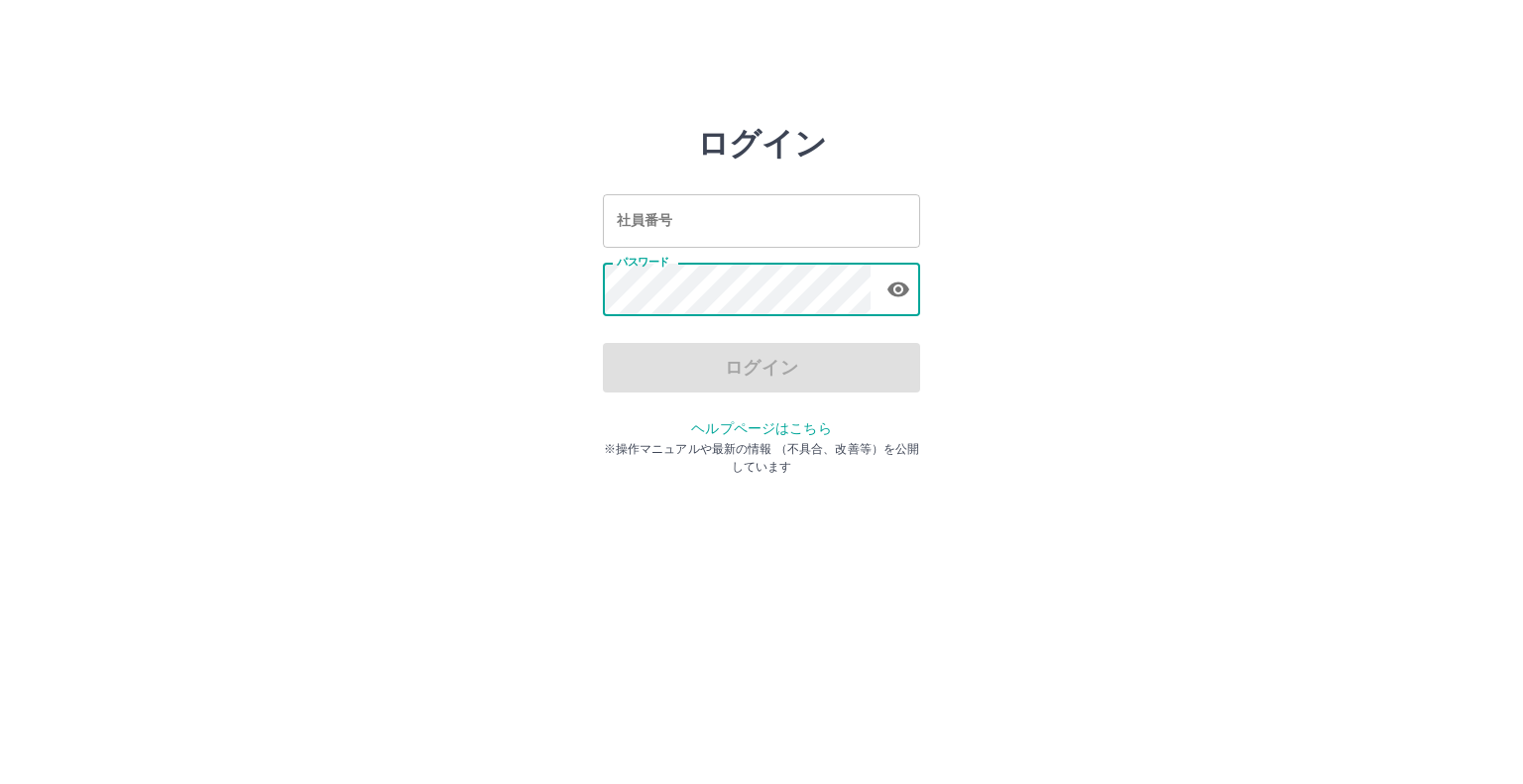 scroll, scrollTop: 0, scrollLeft: 0, axis: both 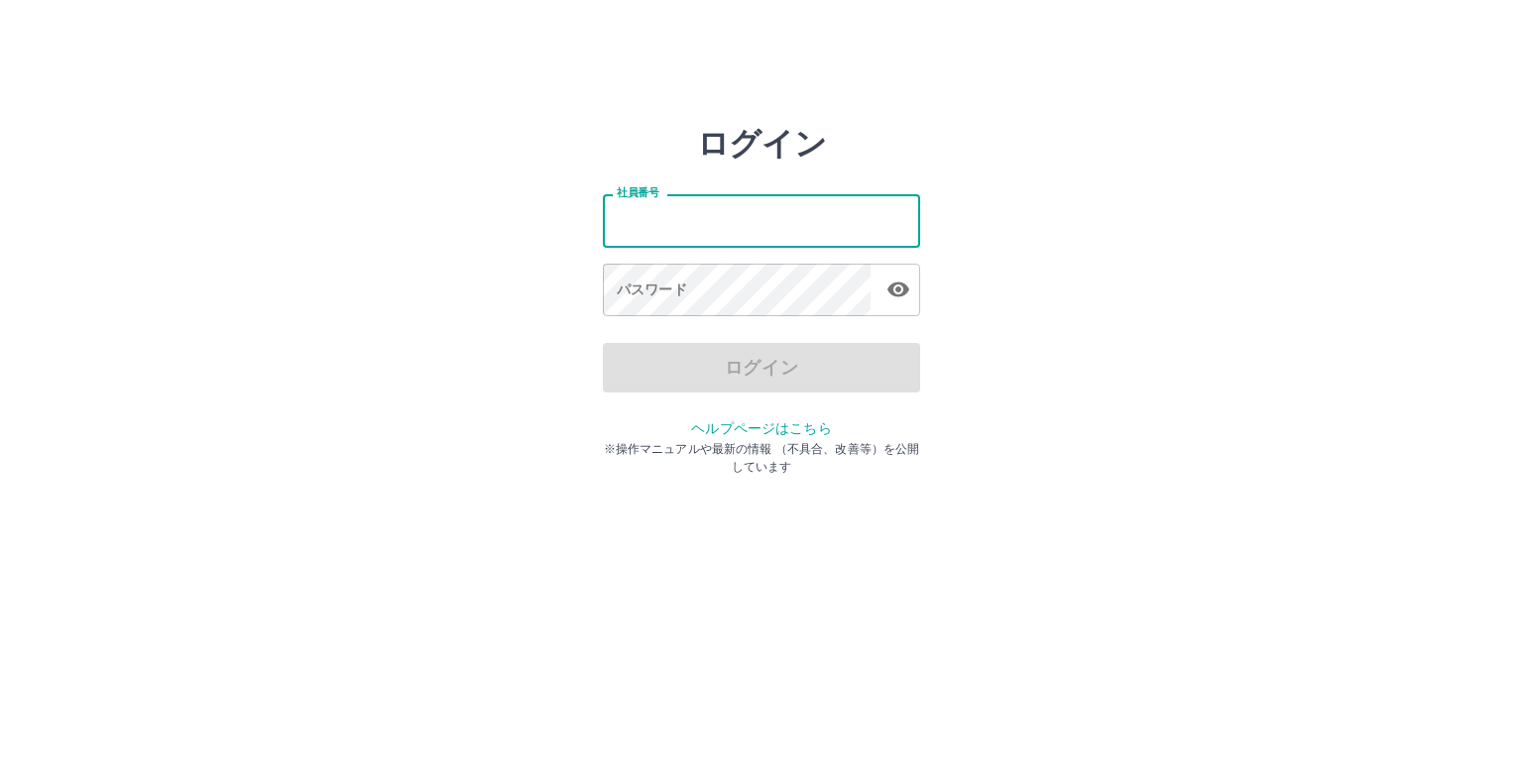 click on "社員番号" at bounding box center [762, 220] 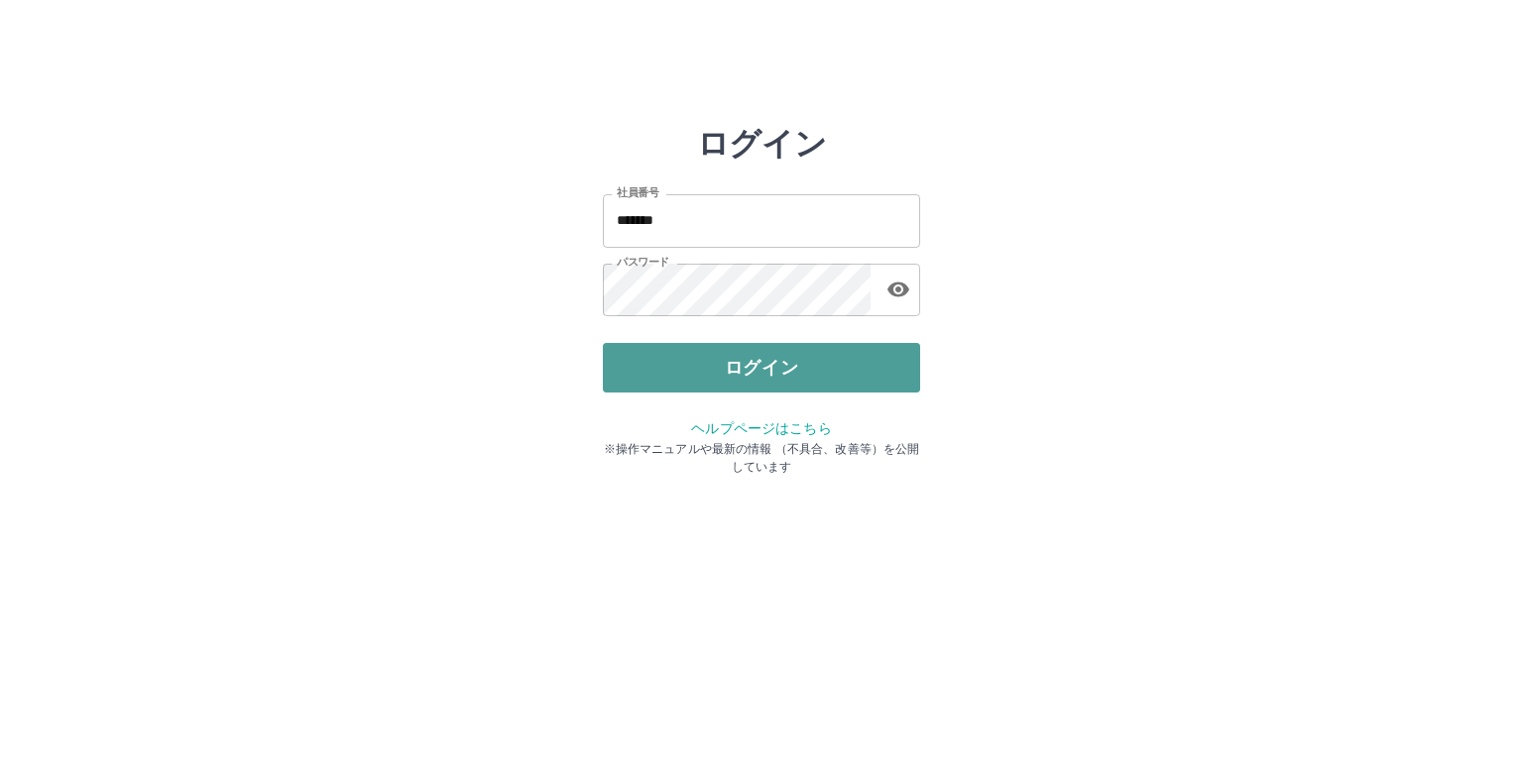 click on "ログイン" at bounding box center (762, 368) 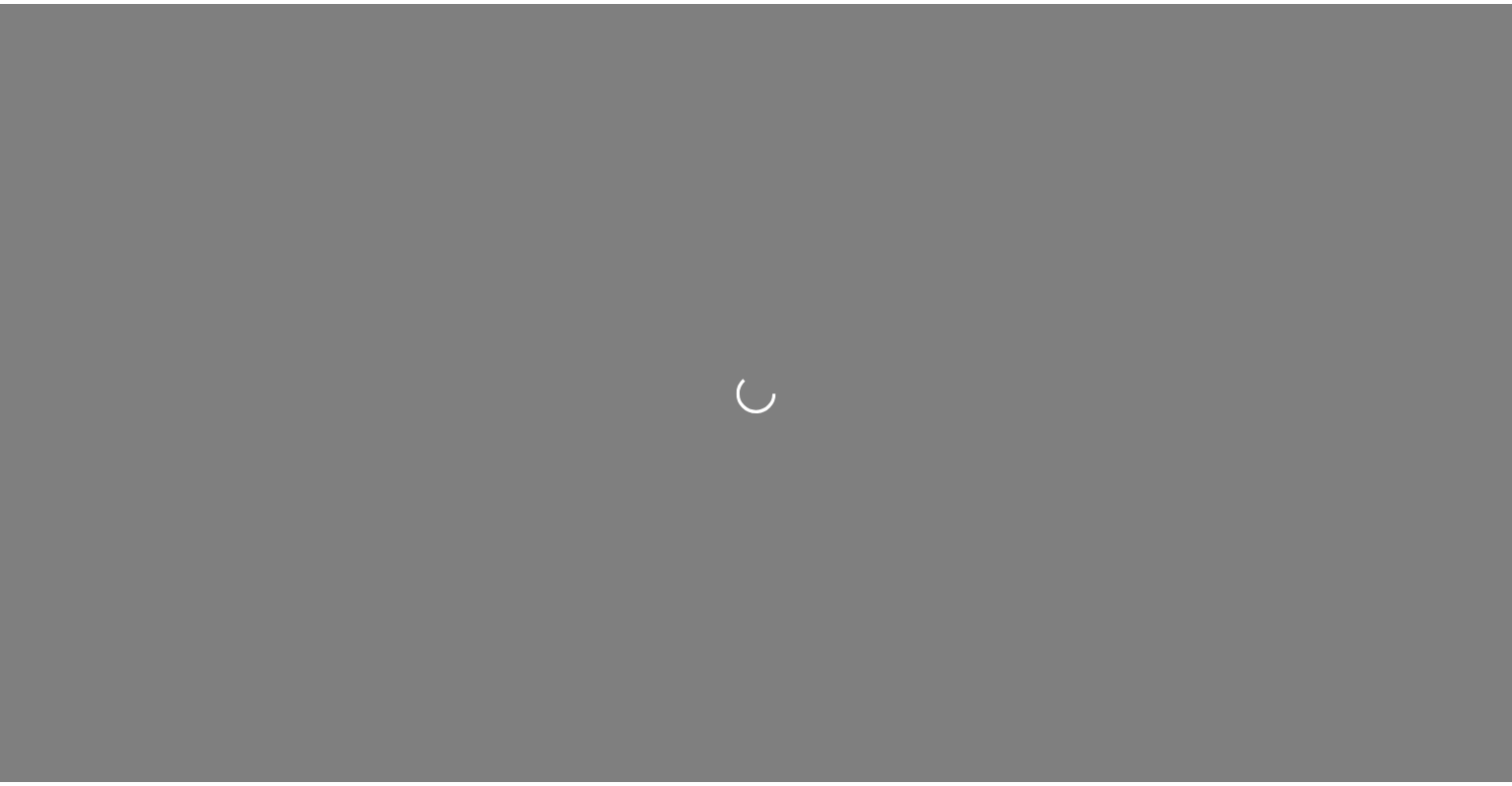 scroll, scrollTop: 0, scrollLeft: 0, axis: both 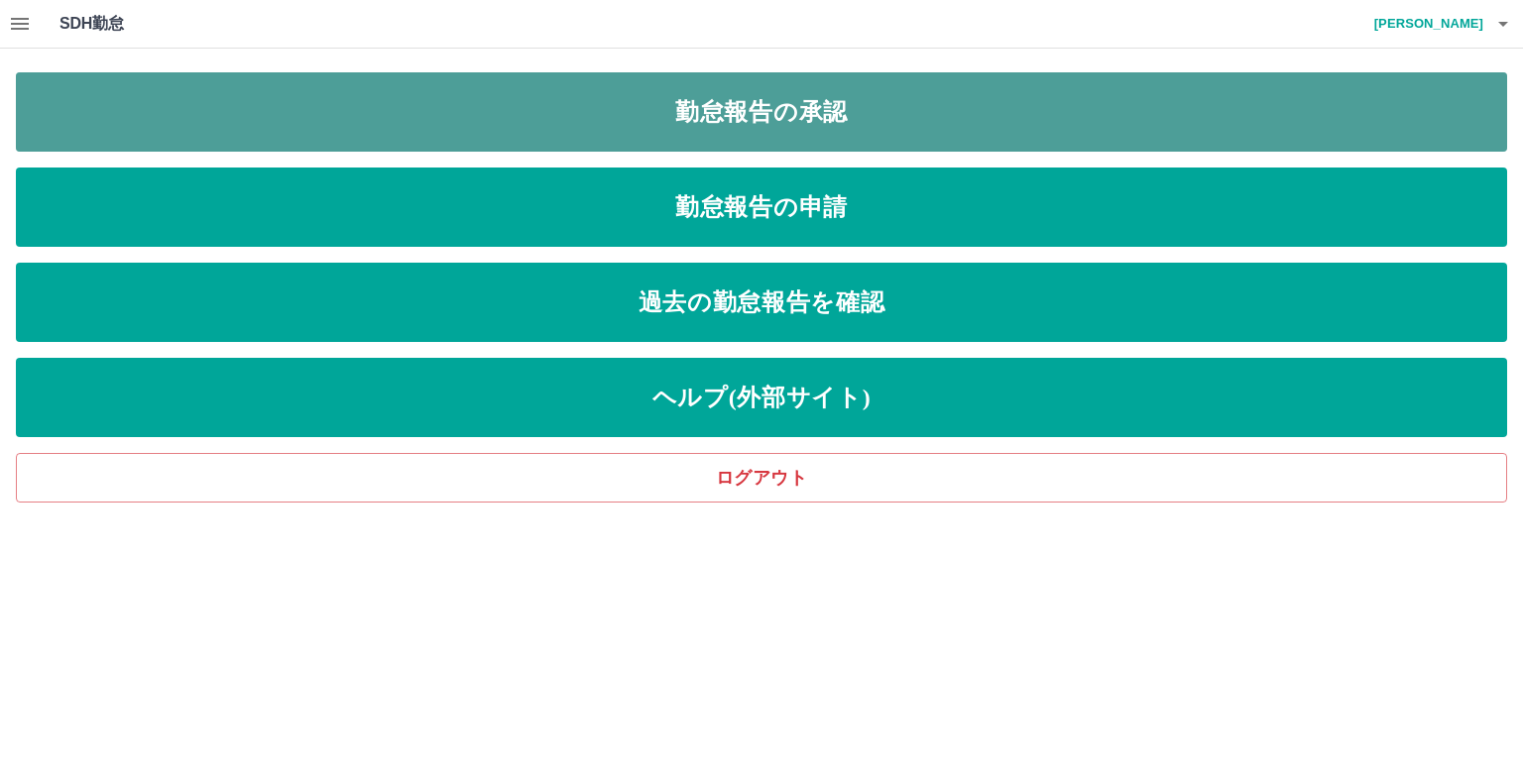 click on "勤怠報告の承認" at bounding box center (762, 112) 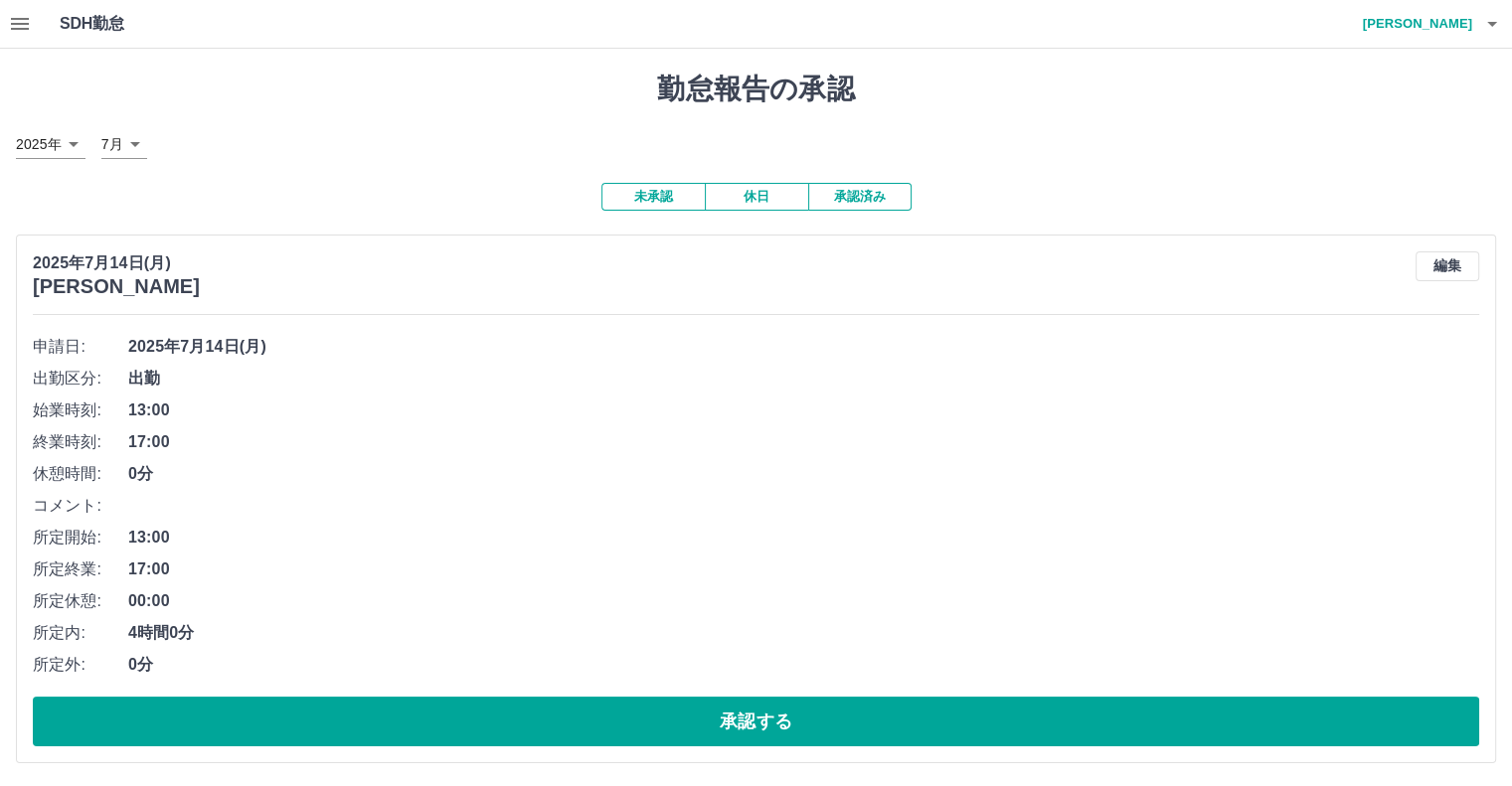 scroll, scrollTop: 99, scrollLeft: 0, axis: vertical 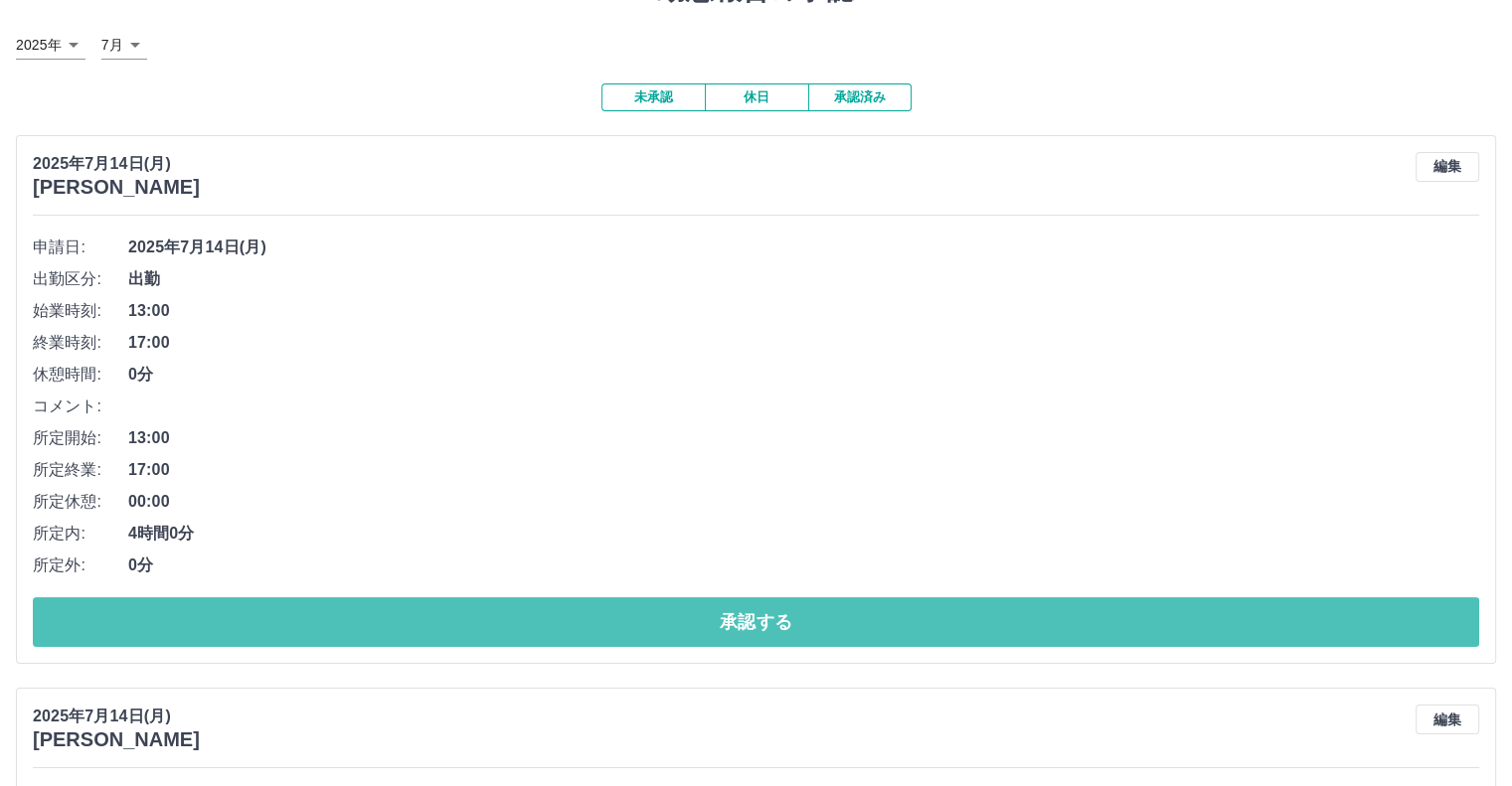 drag, startPoint x: 759, startPoint y: 616, endPoint x: 553, endPoint y: 440, distance: 270.9465 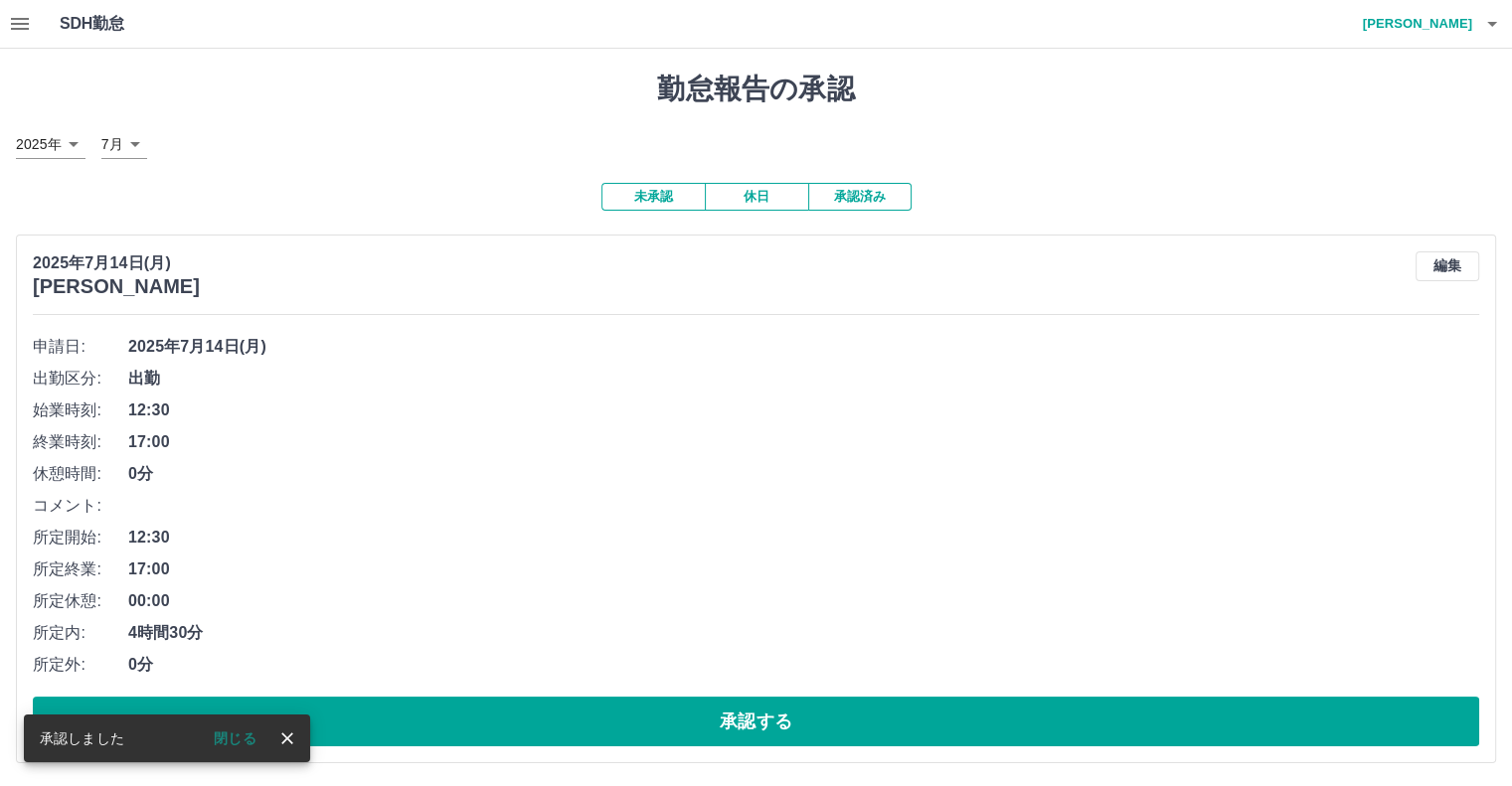 scroll, scrollTop: 99, scrollLeft: 0, axis: vertical 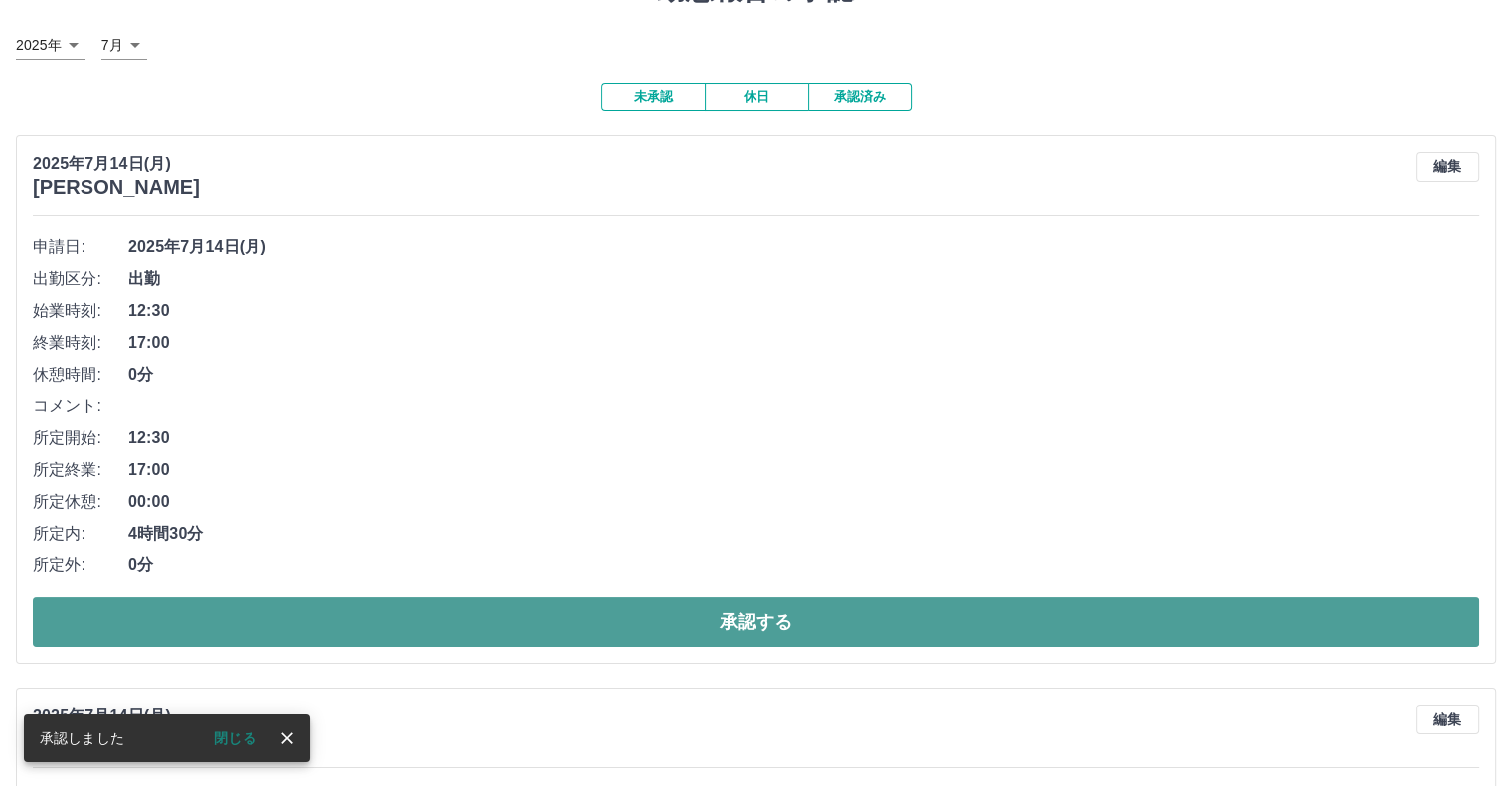 click on "承認する" at bounding box center (756, 622) 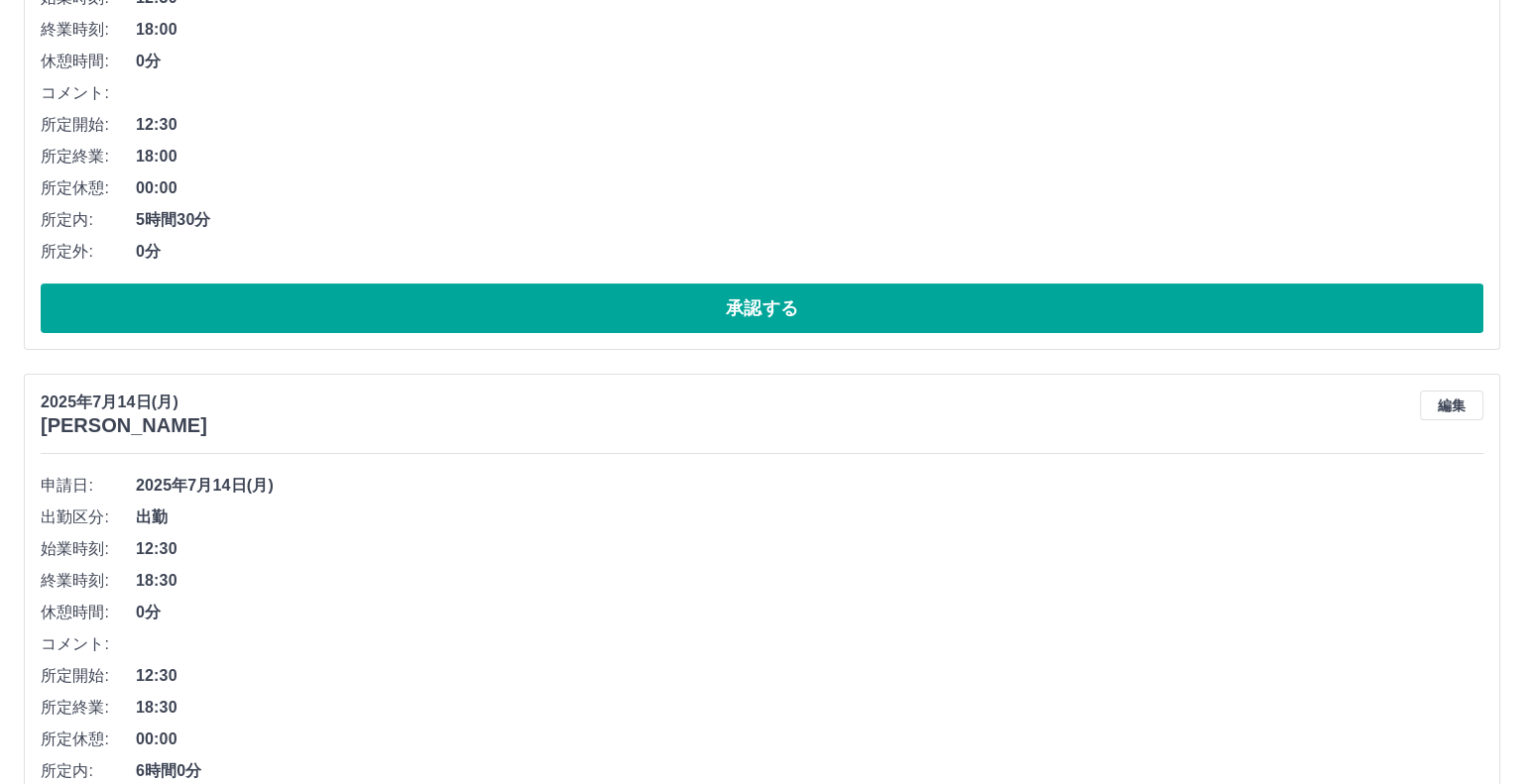 scroll, scrollTop: 0, scrollLeft: 0, axis: both 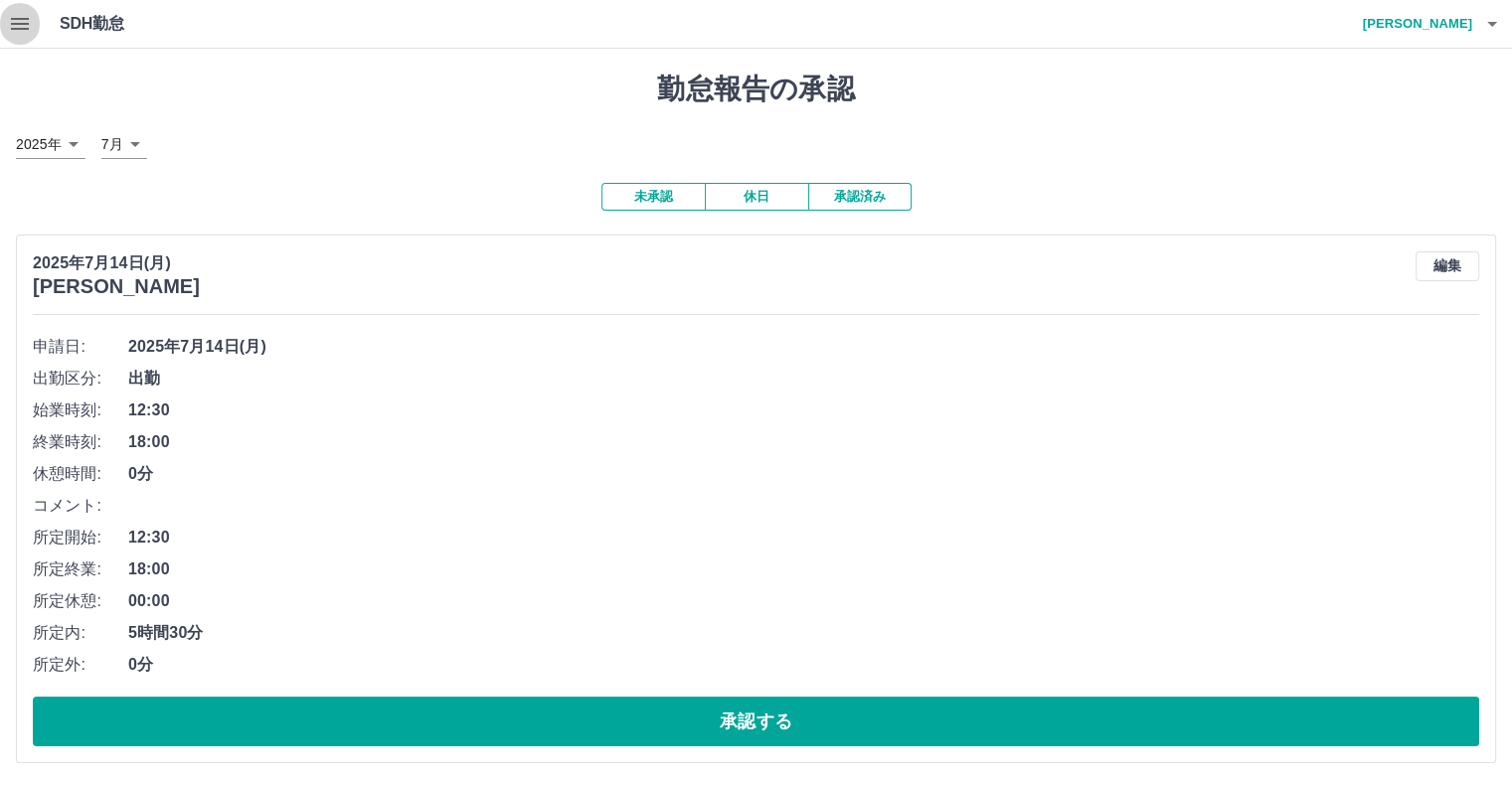 click 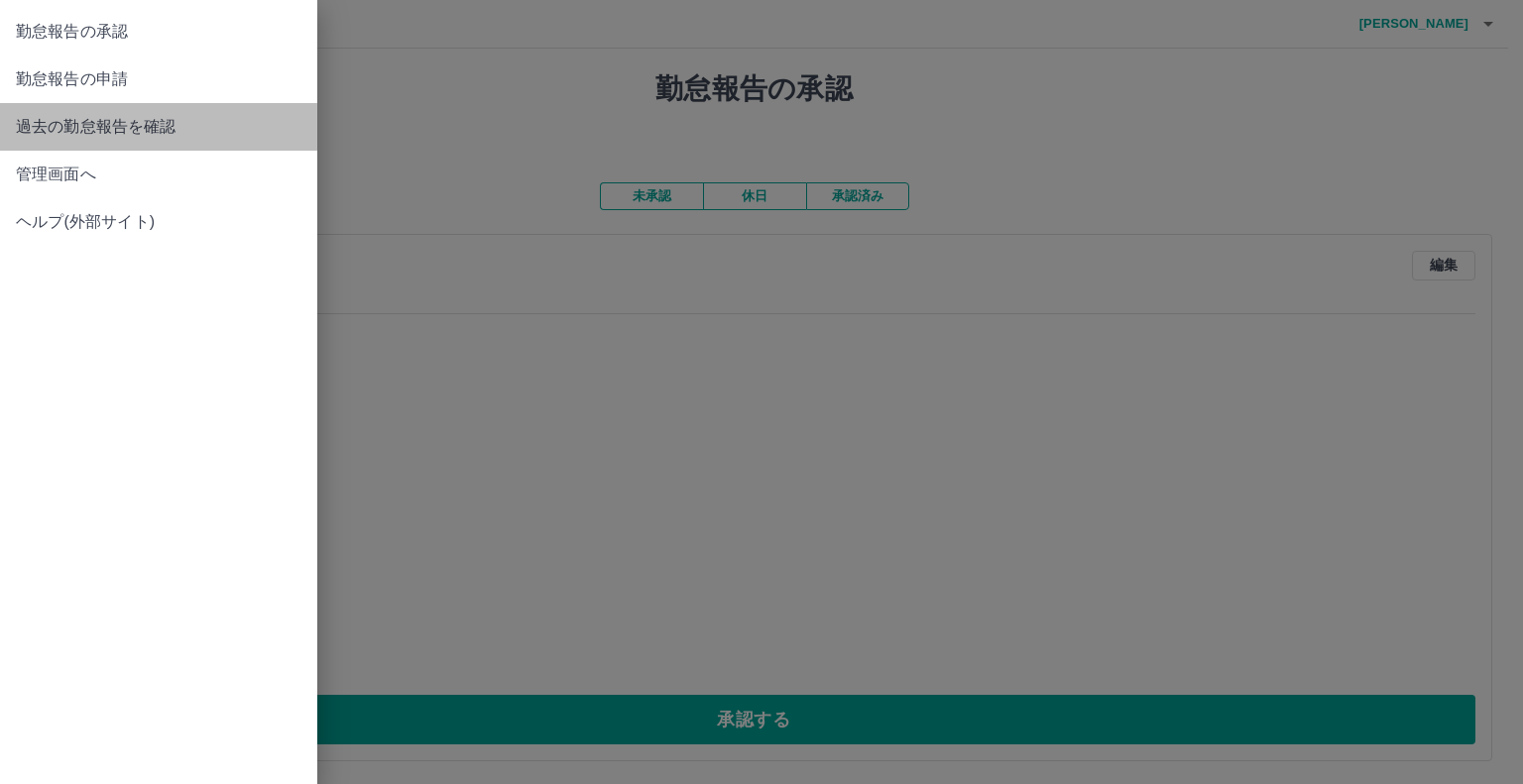 click on "過去の勤怠報告を確認" at bounding box center [159, 127] 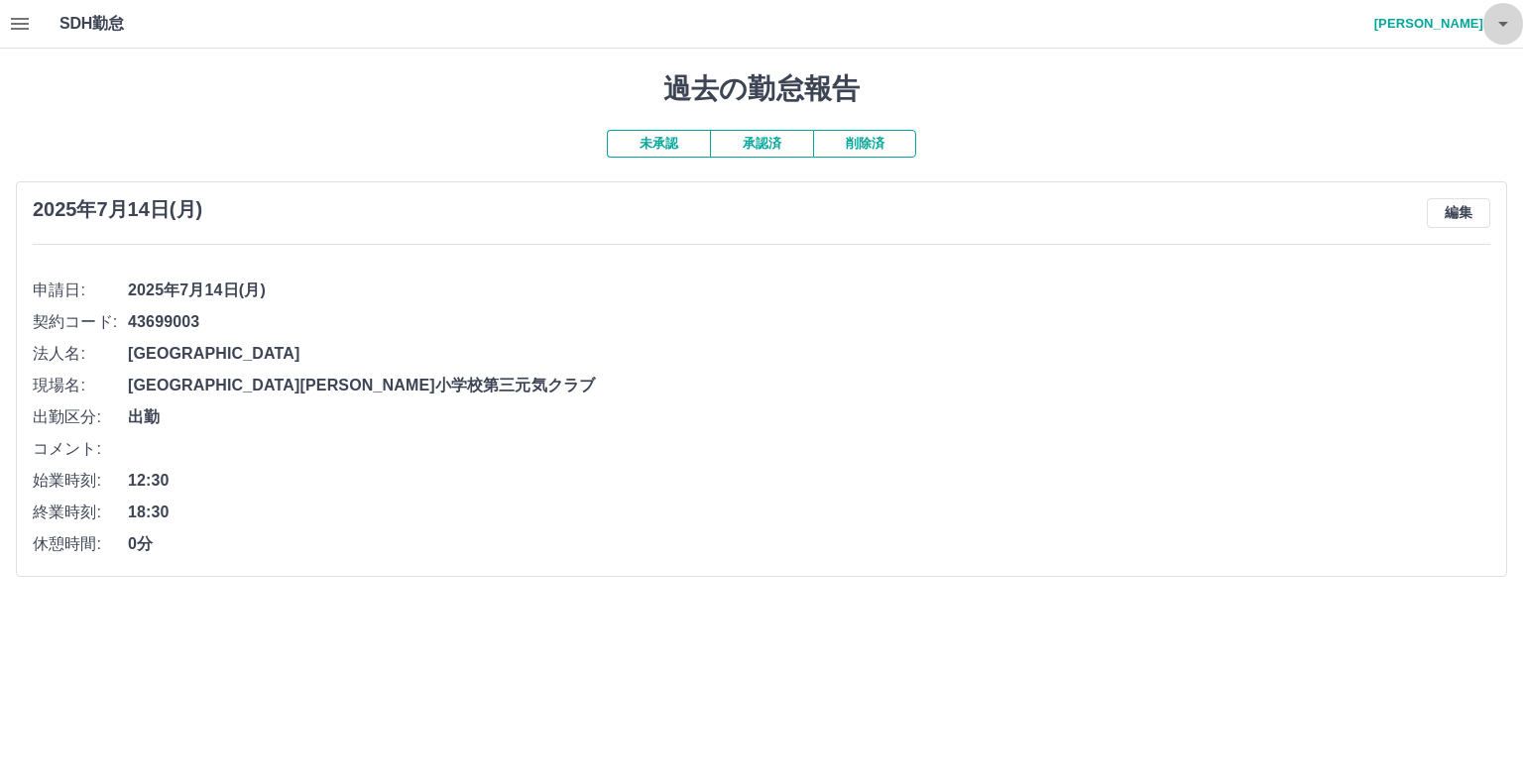 click 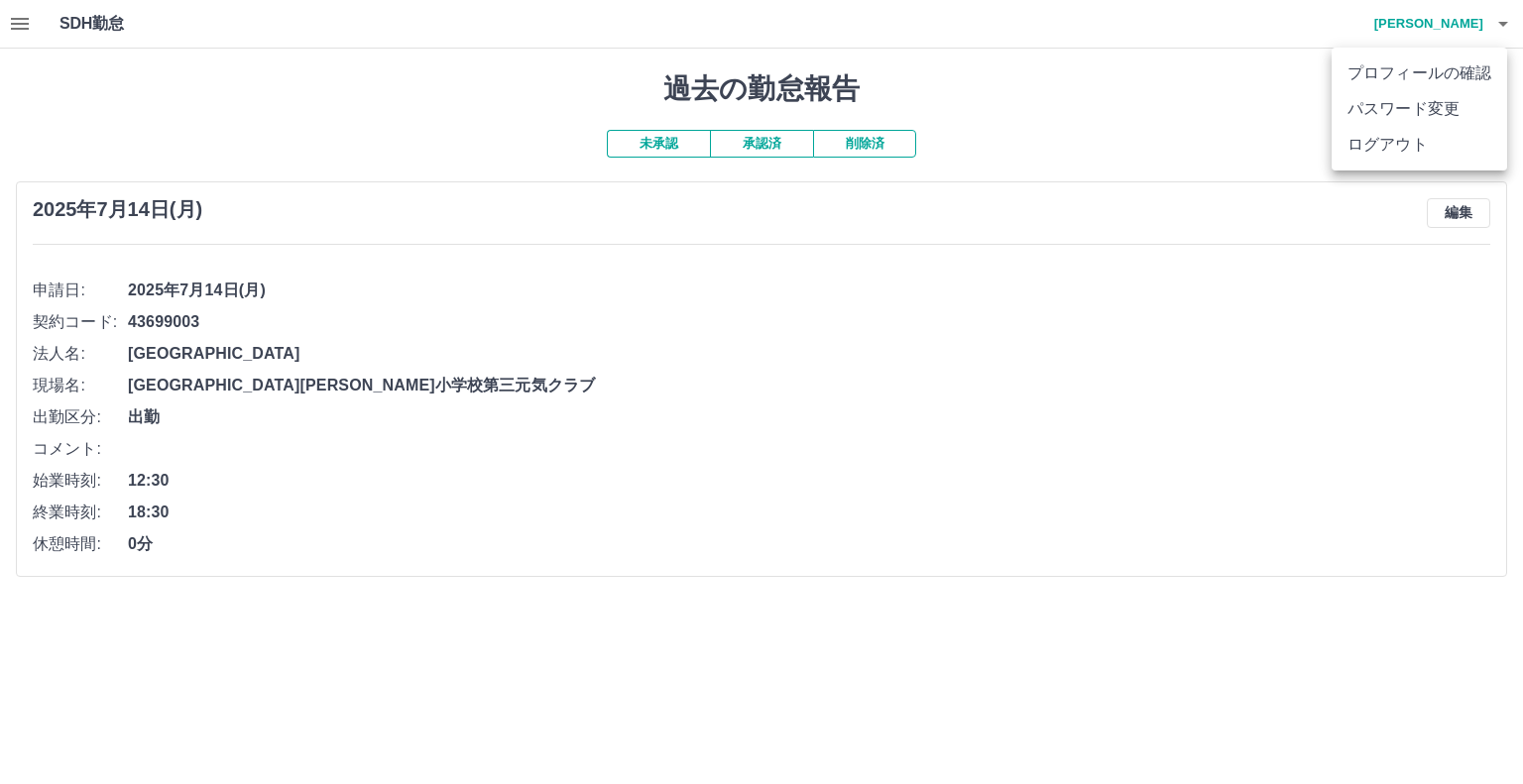 click on "ログアウト" at bounding box center [1419, 145] 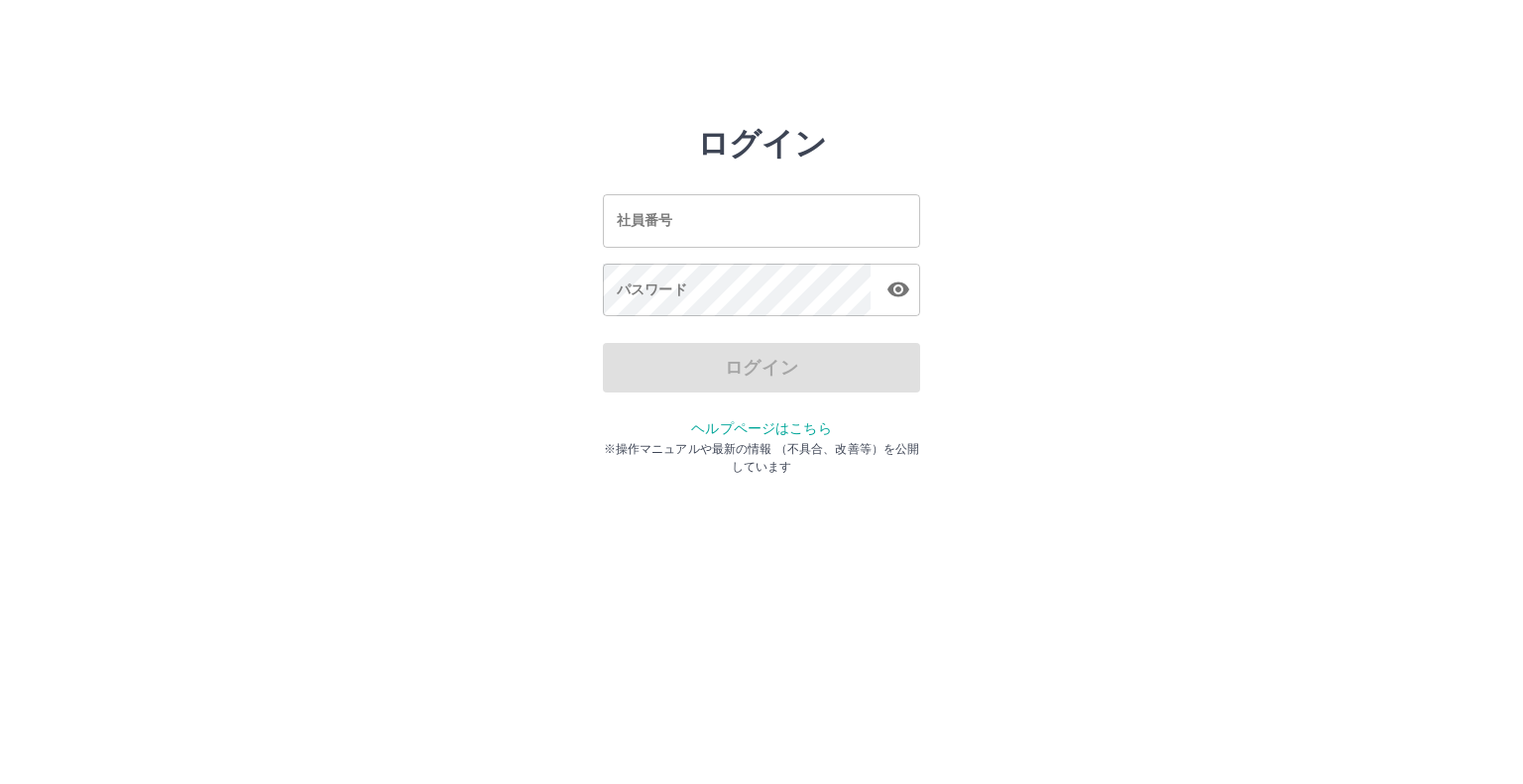 scroll, scrollTop: 0, scrollLeft: 0, axis: both 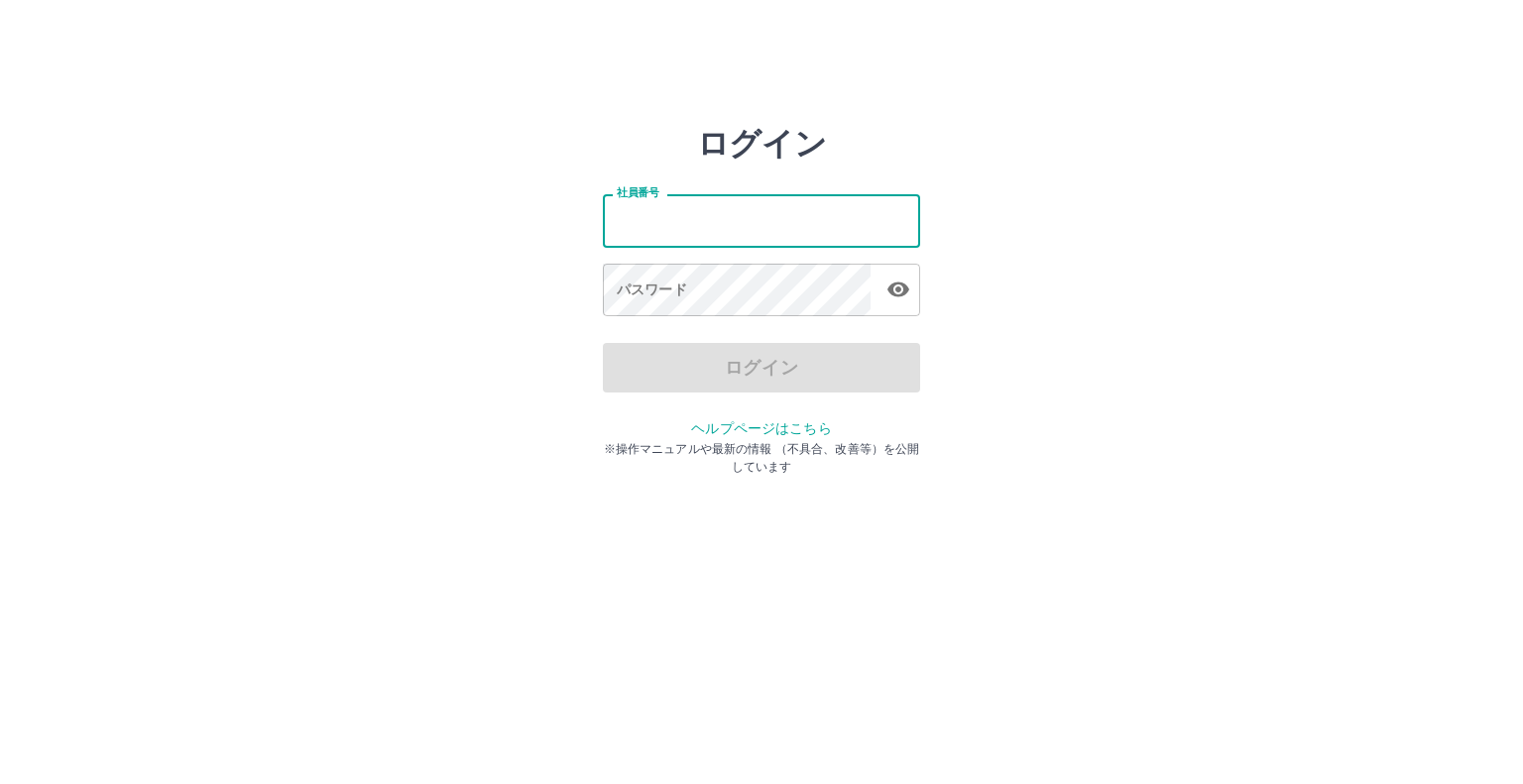click on "社員番号" at bounding box center [762, 220] 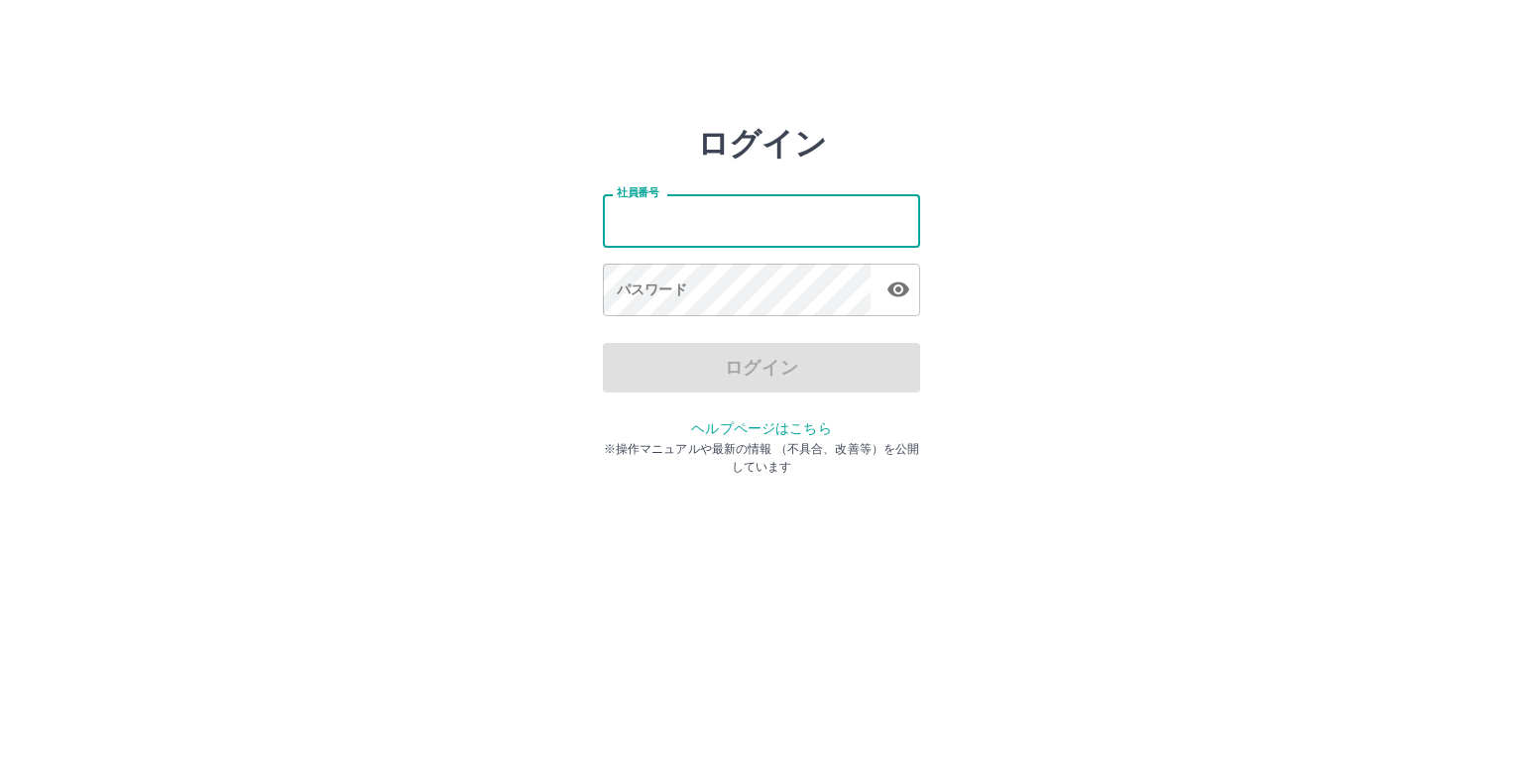 type on "*******" 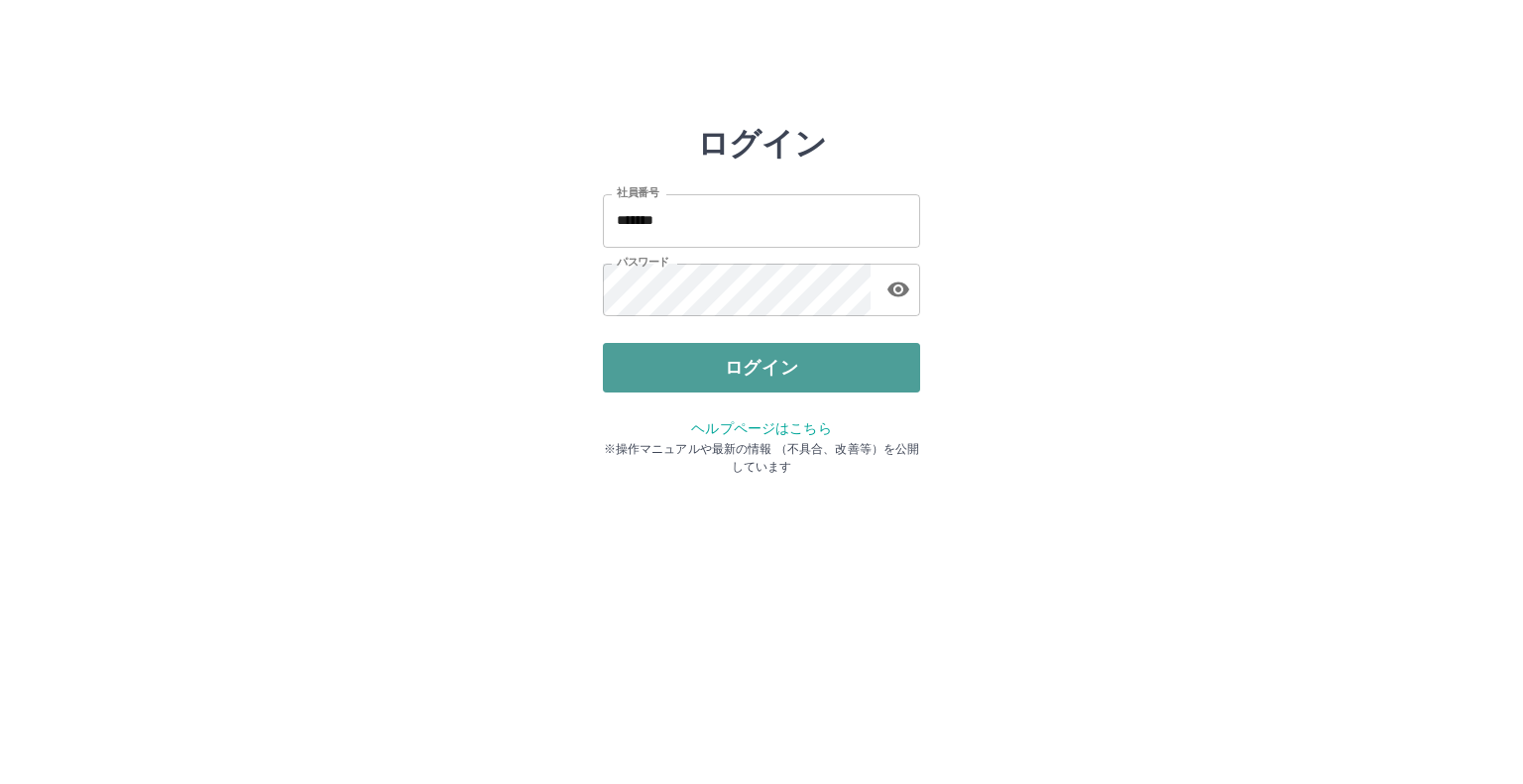 click on "ログイン" at bounding box center (762, 368) 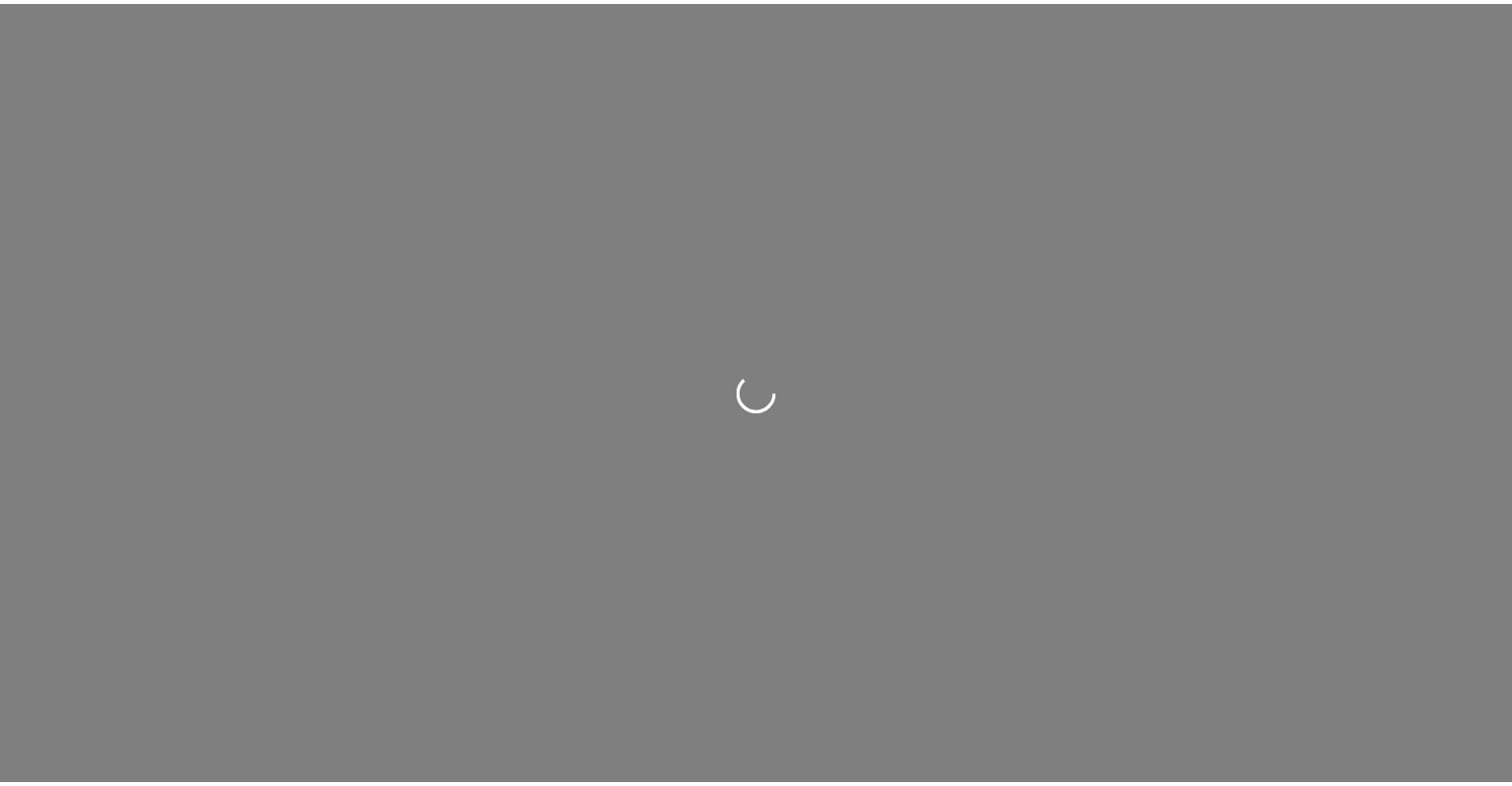 scroll, scrollTop: 0, scrollLeft: 0, axis: both 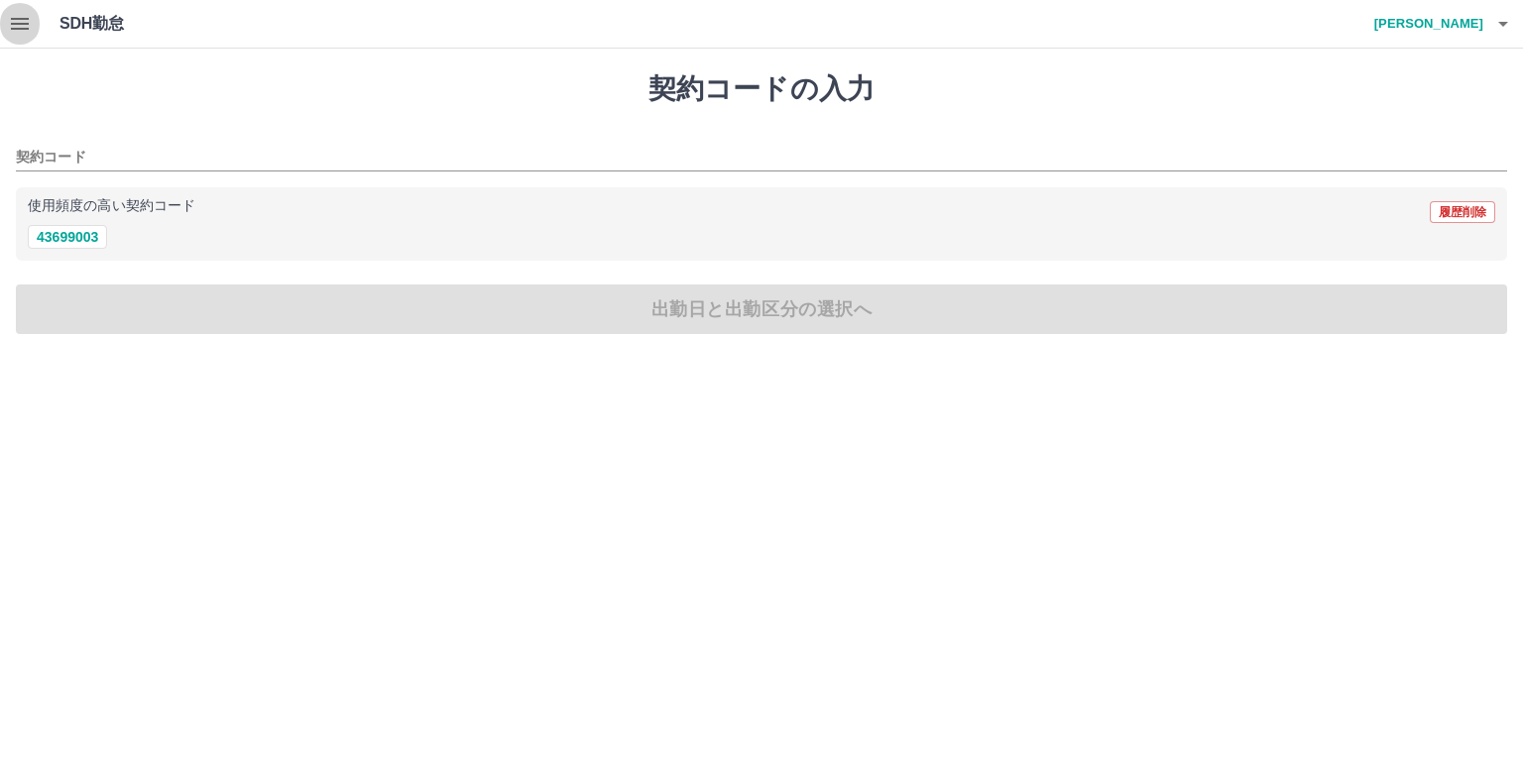click 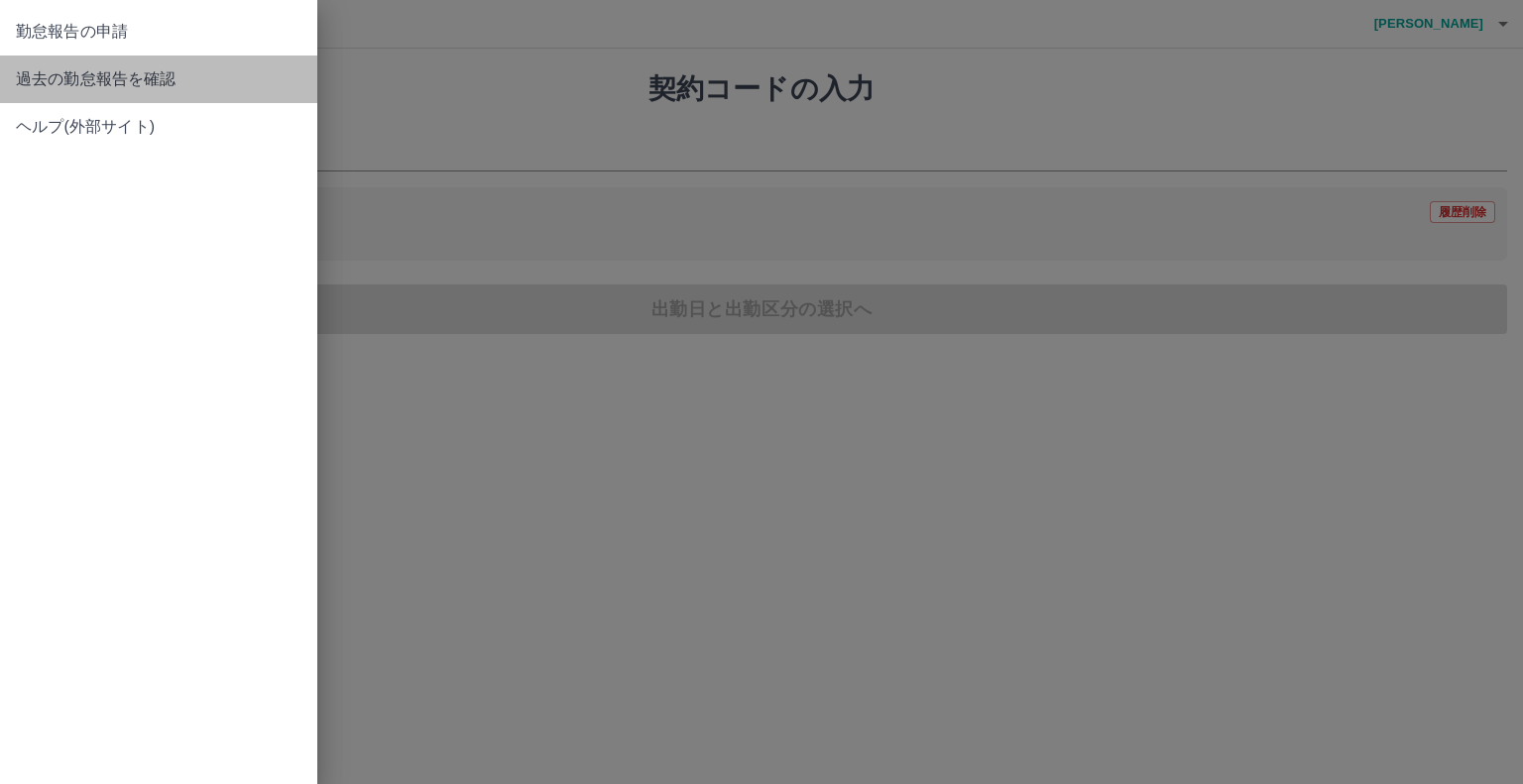 click on "過去の勤怠報告を確認" at bounding box center [159, 79] 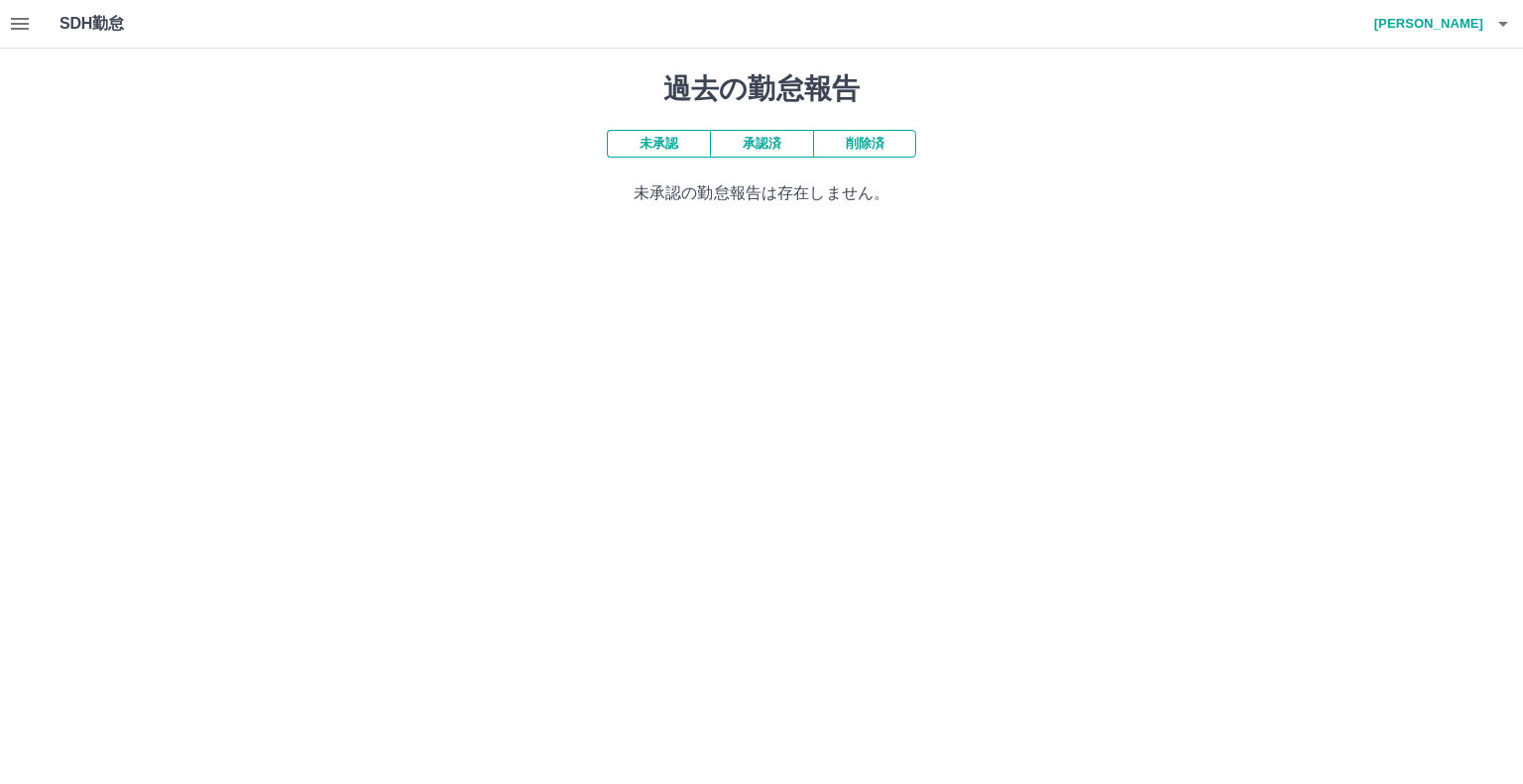click on "承認済" at bounding box center (762, 144) 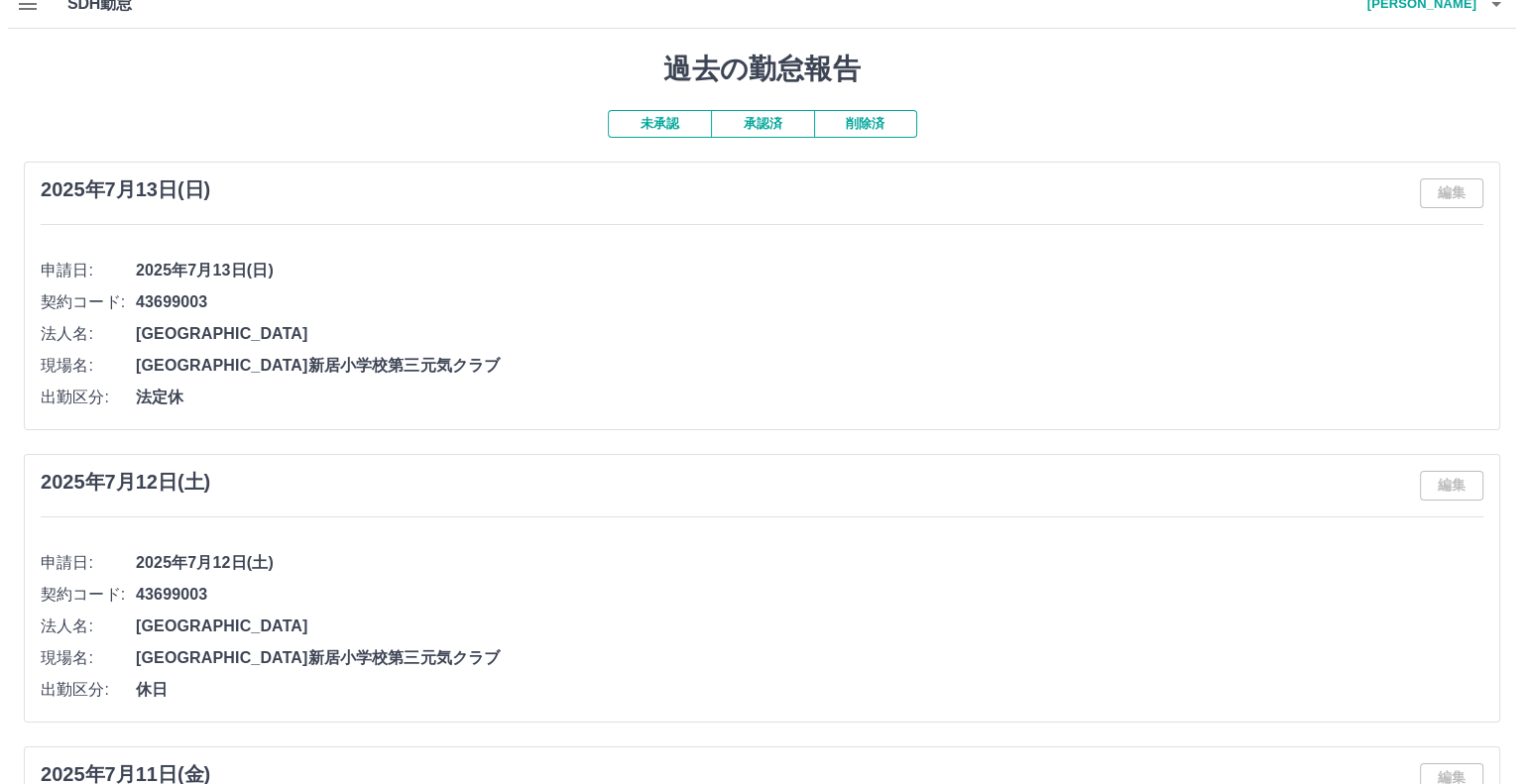 scroll, scrollTop: 0, scrollLeft: 0, axis: both 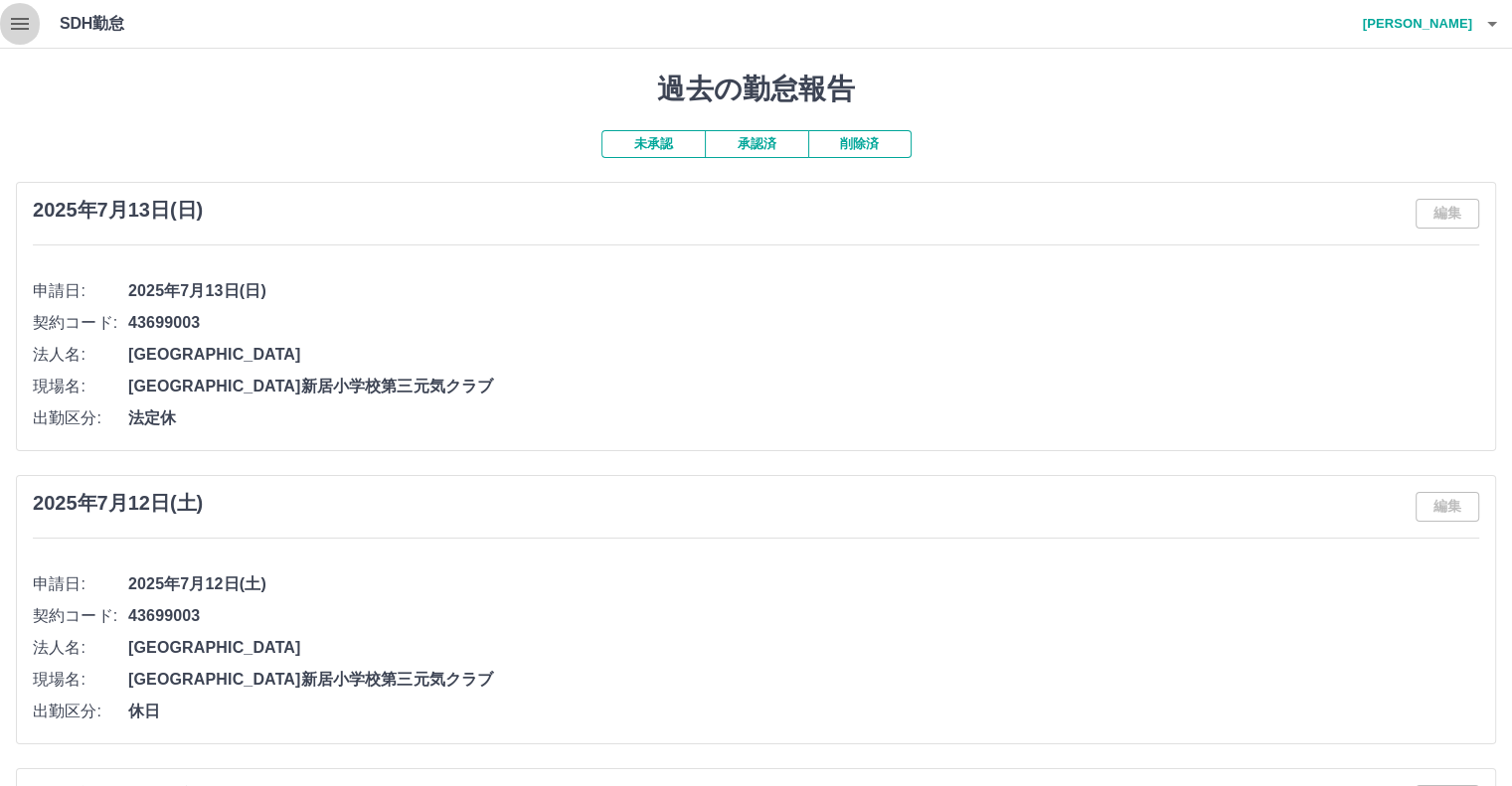 click 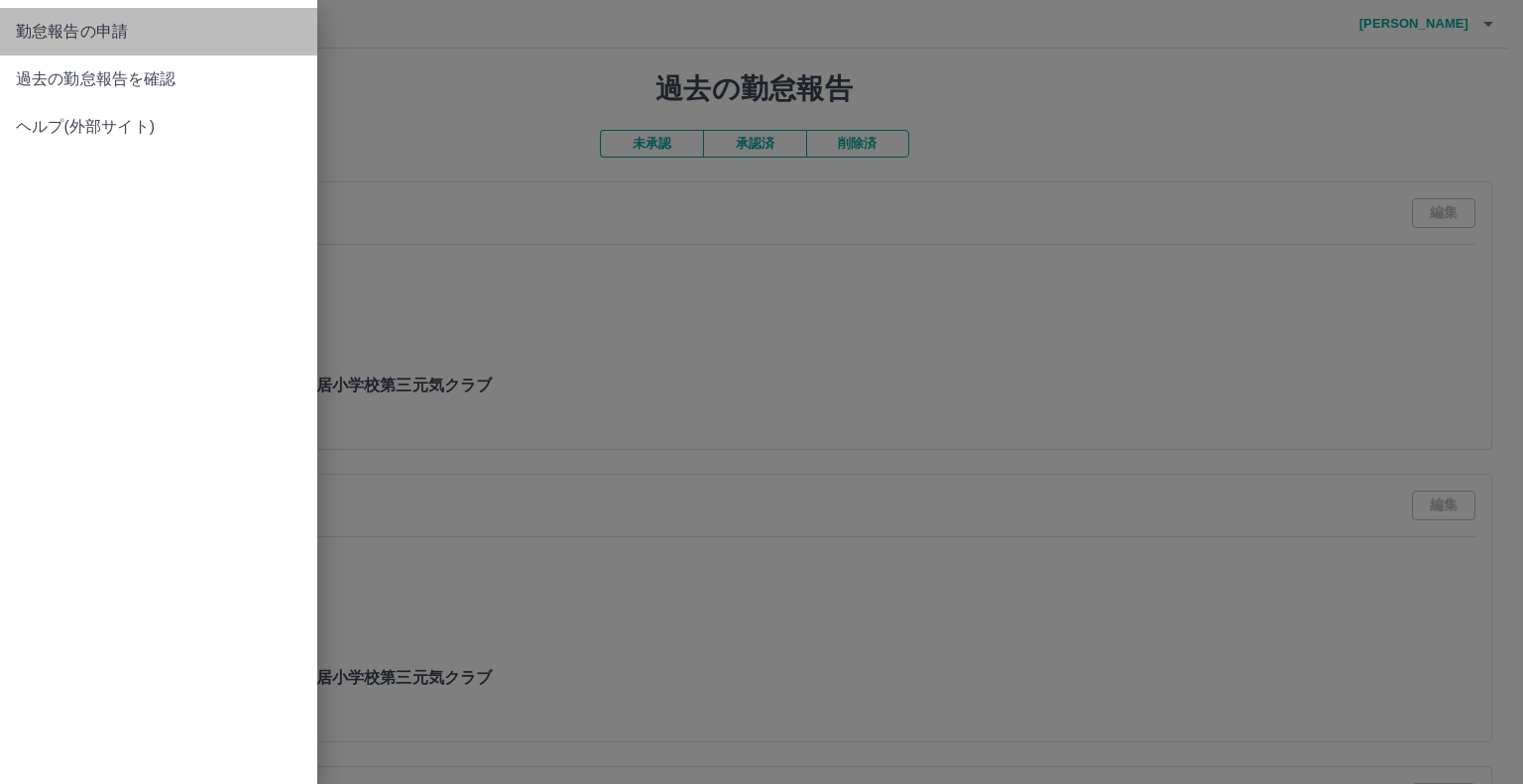 click on "勤怠報告の申請" at bounding box center [159, 32] 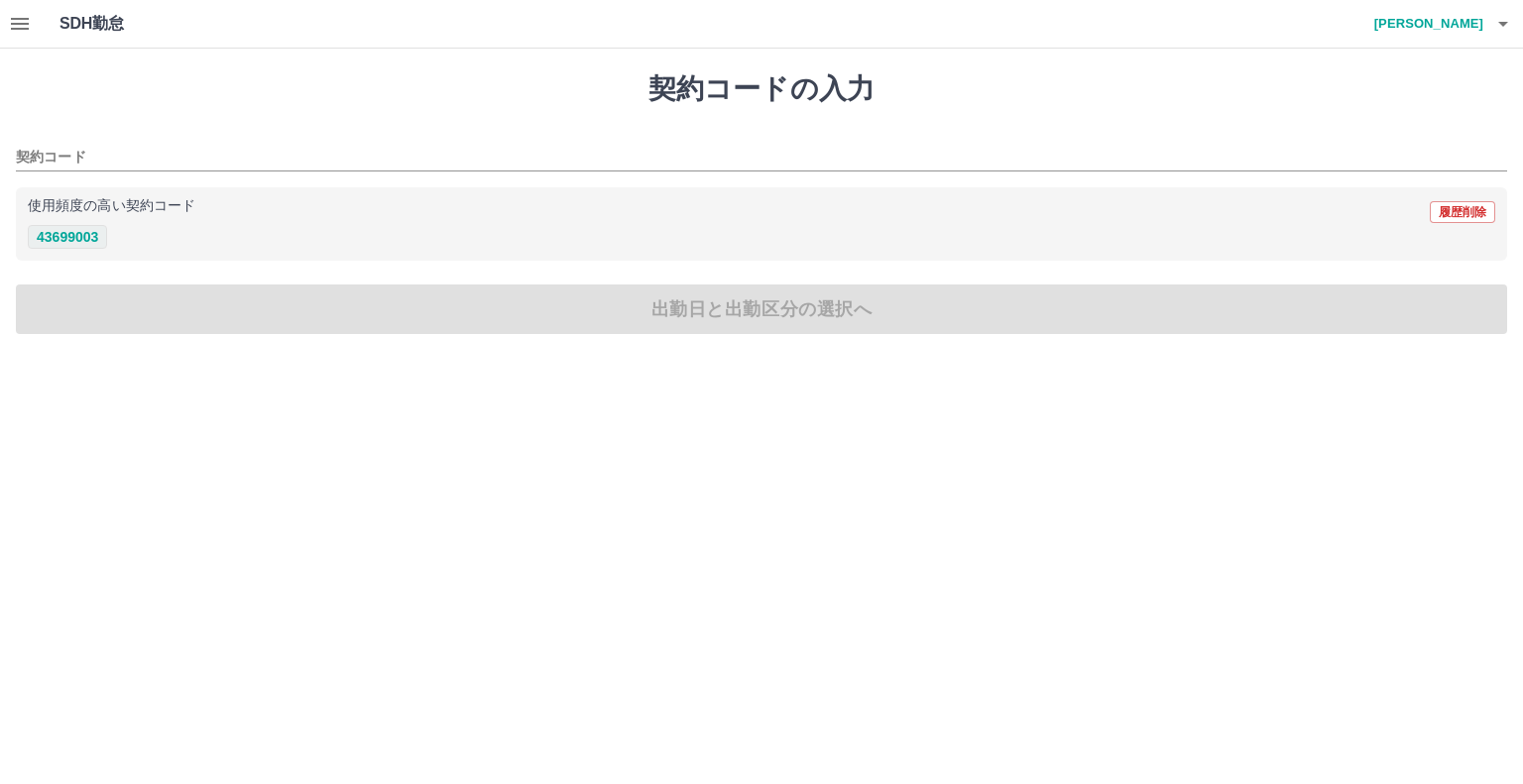 click on "43699003" at bounding box center [67, 237] 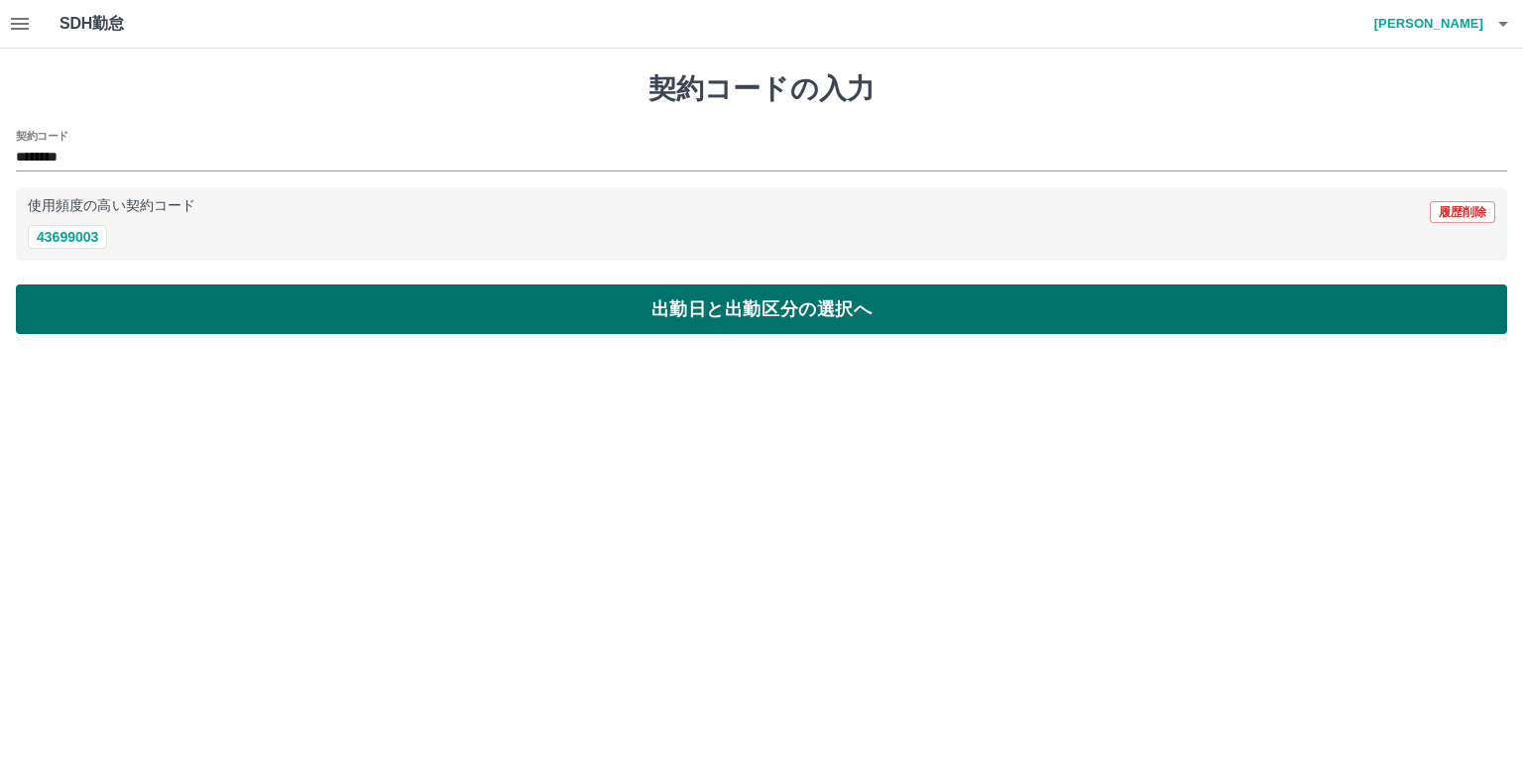 click on "出勤日と出勤区分の選択へ" at bounding box center (762, 309) 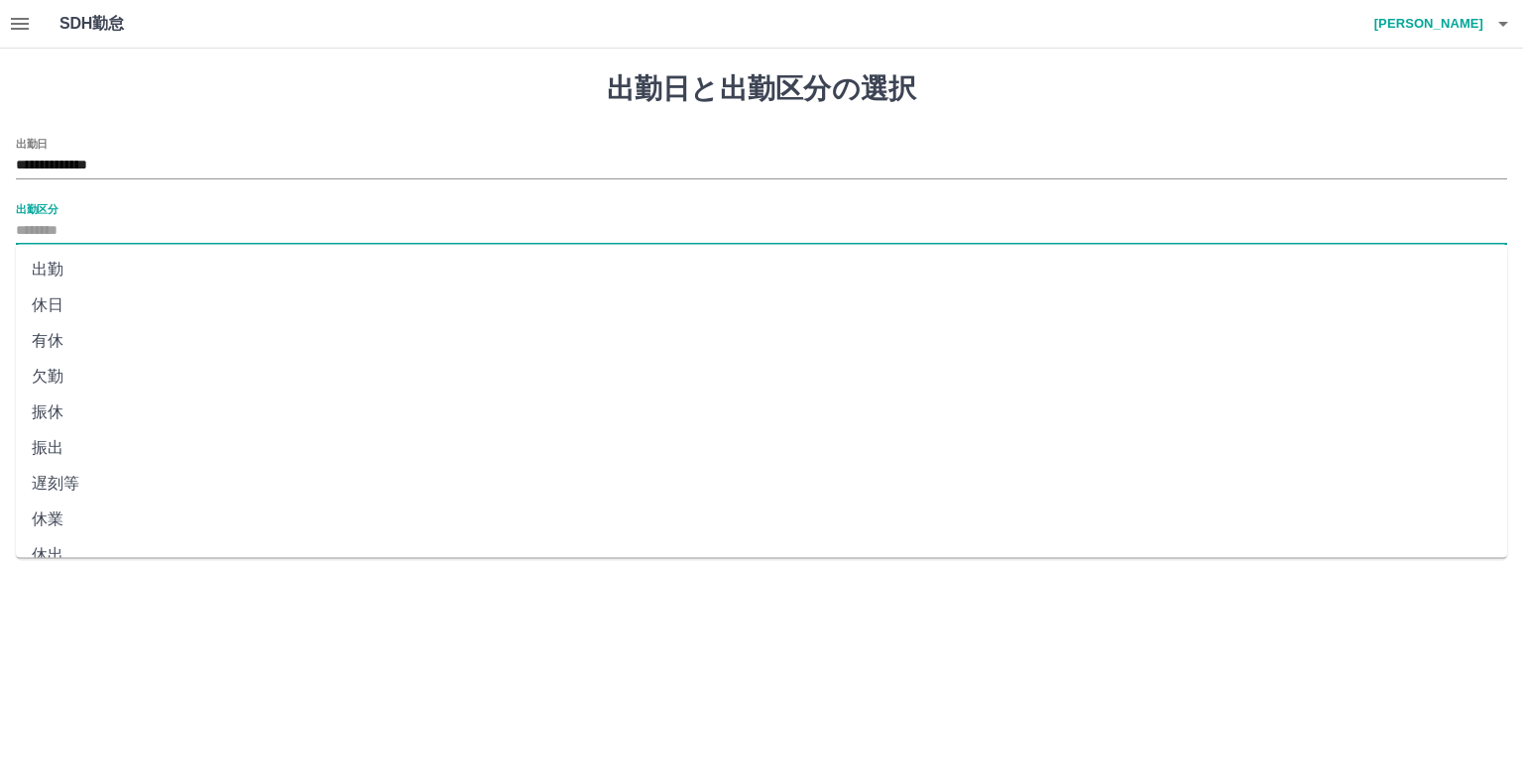 click on "出勤区分" at bounding box center [762, 231] 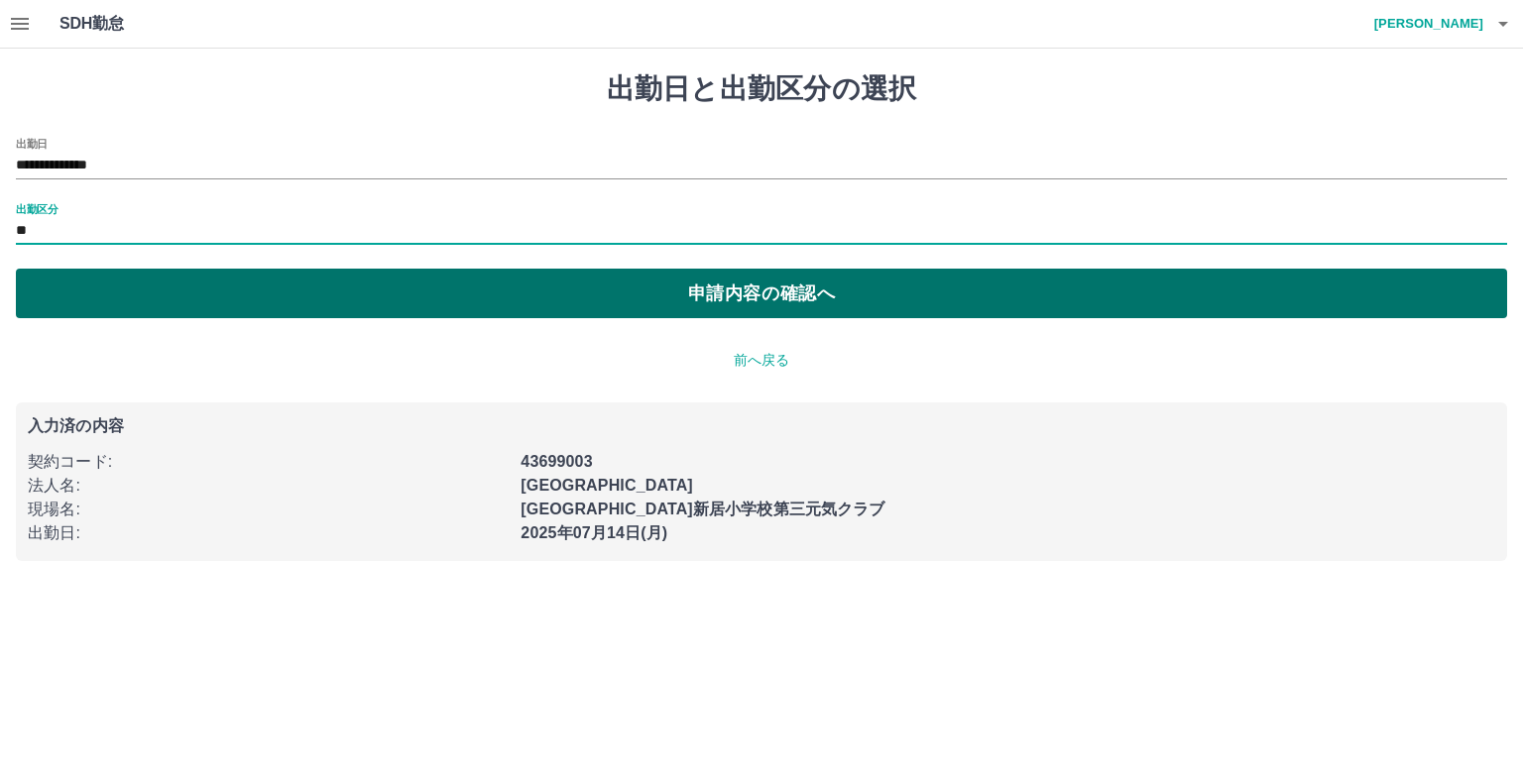 click on "申請内容の確認へ" at bounding box center (762, 293) 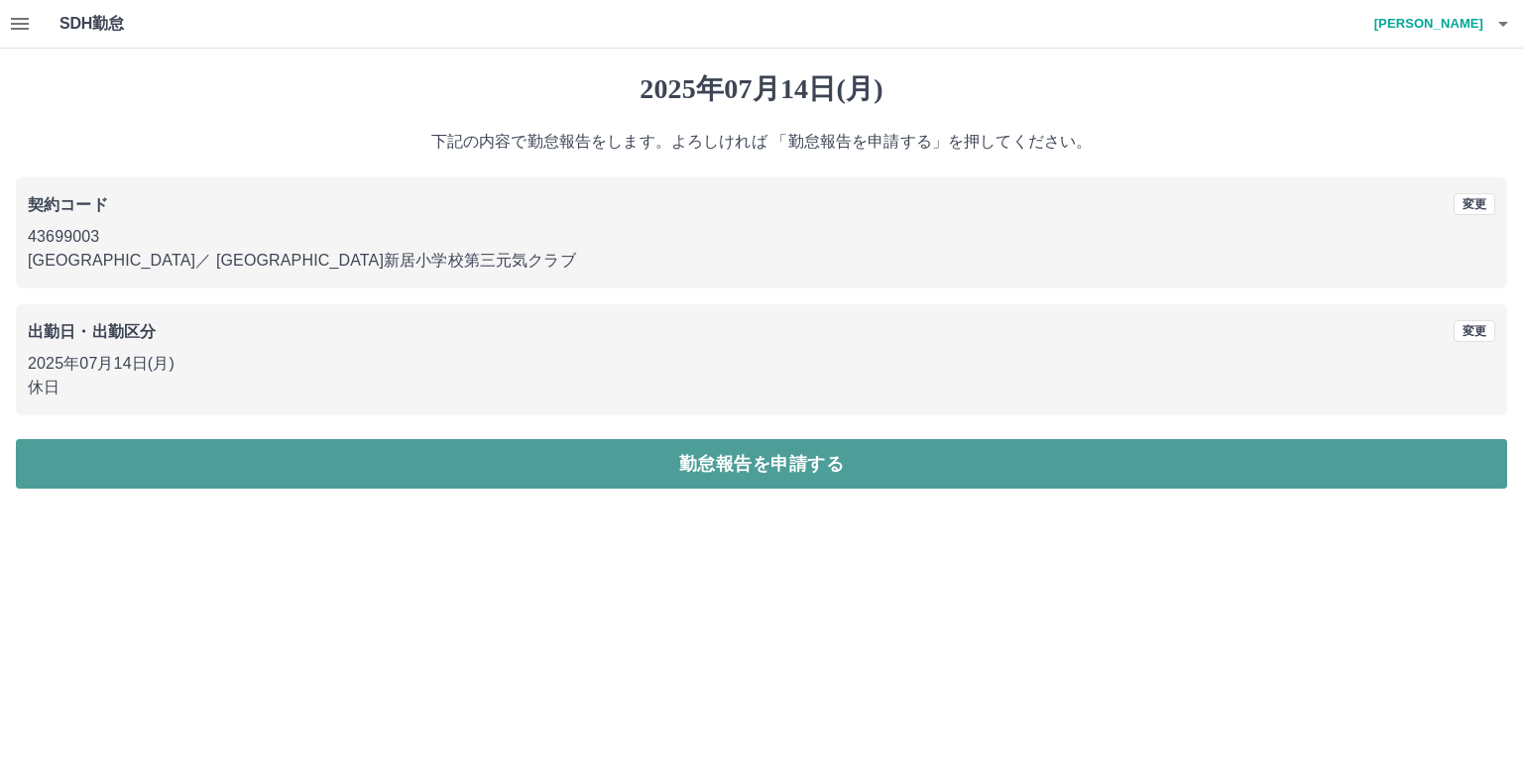 click on "勤怠報告を申請する" at bounding box center [762, 464] 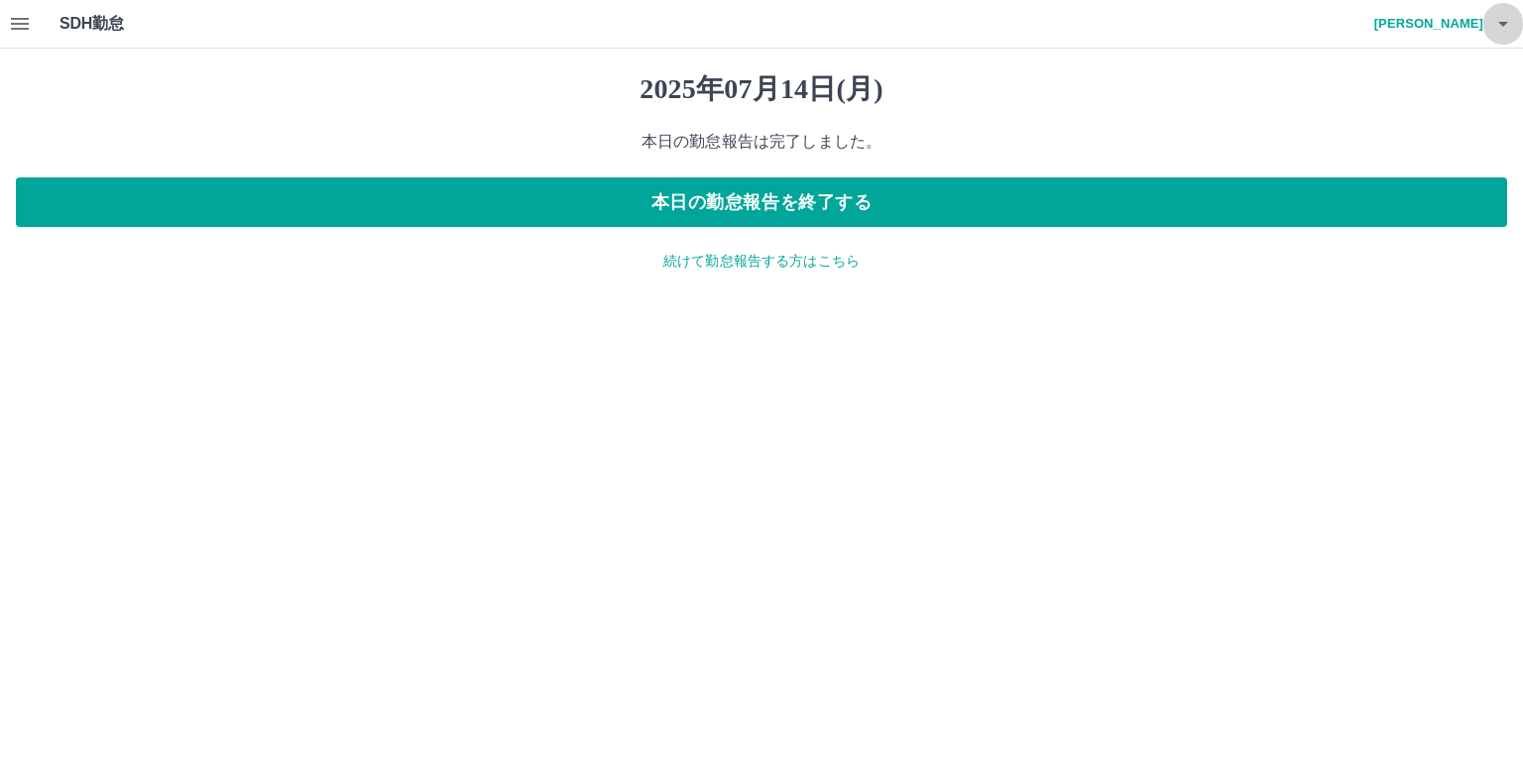 click 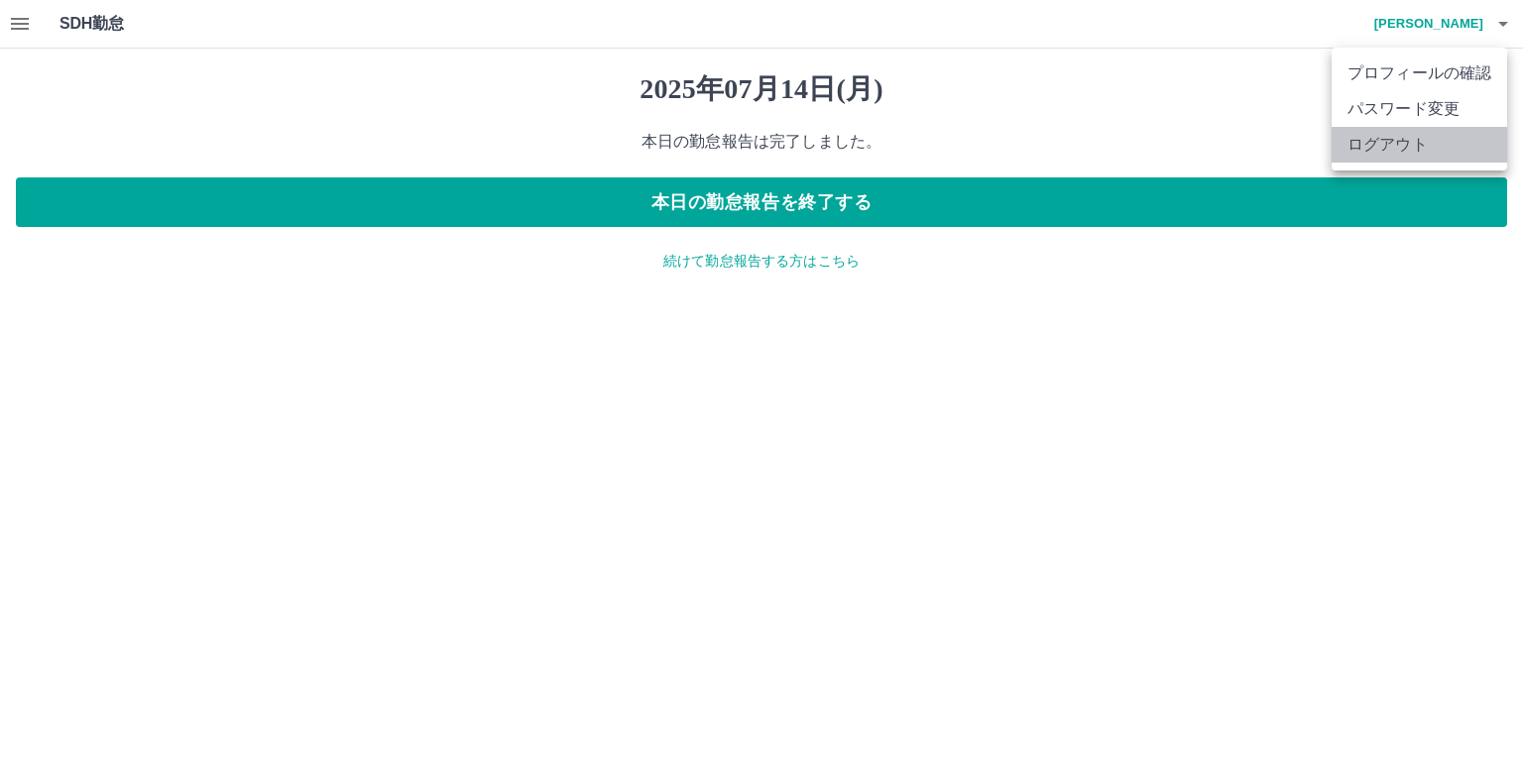 click on "ログアウト" at bounding box center [1419, 145] 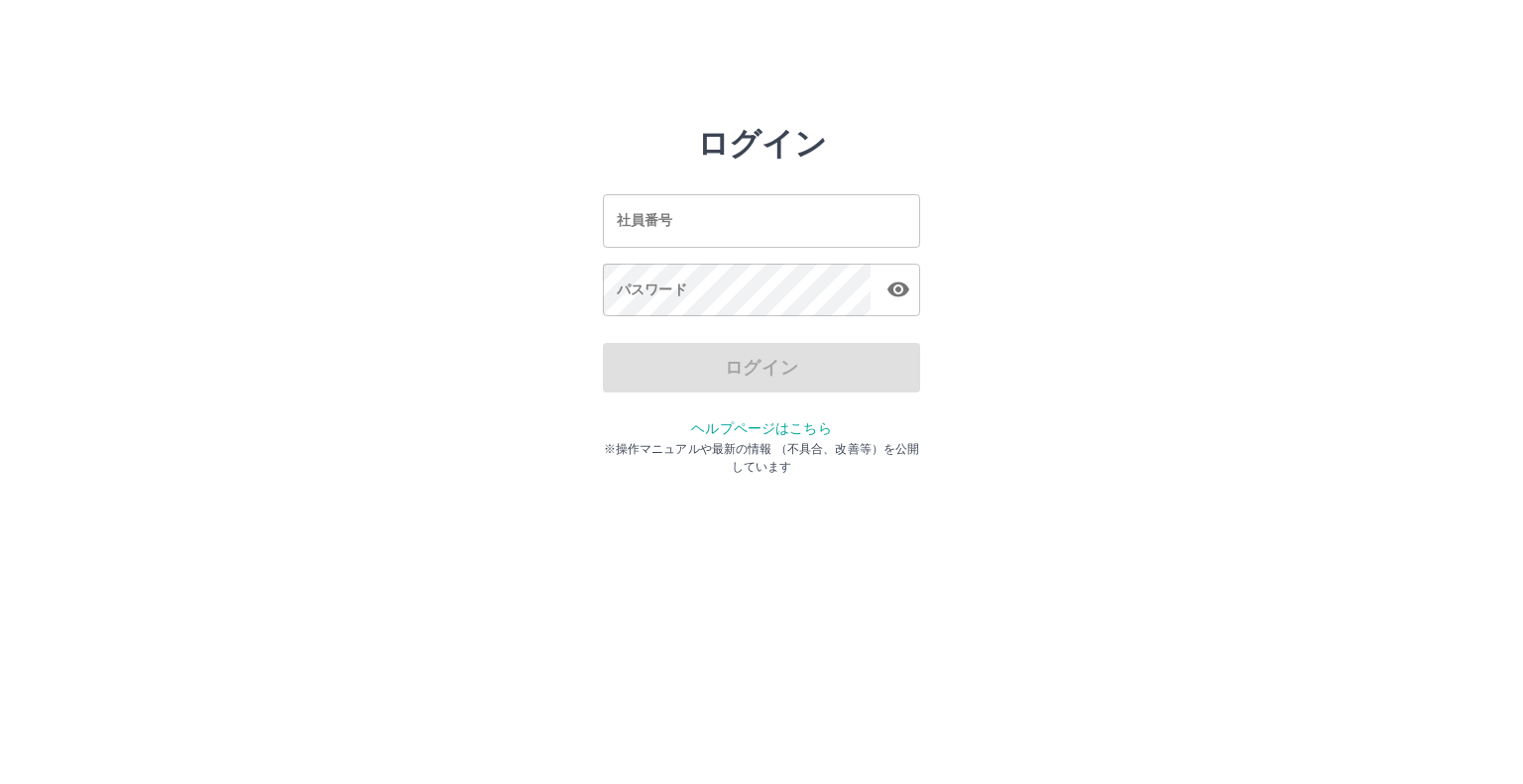 scroll, scrollTop: 0, scrollLeft: 0, axis: both 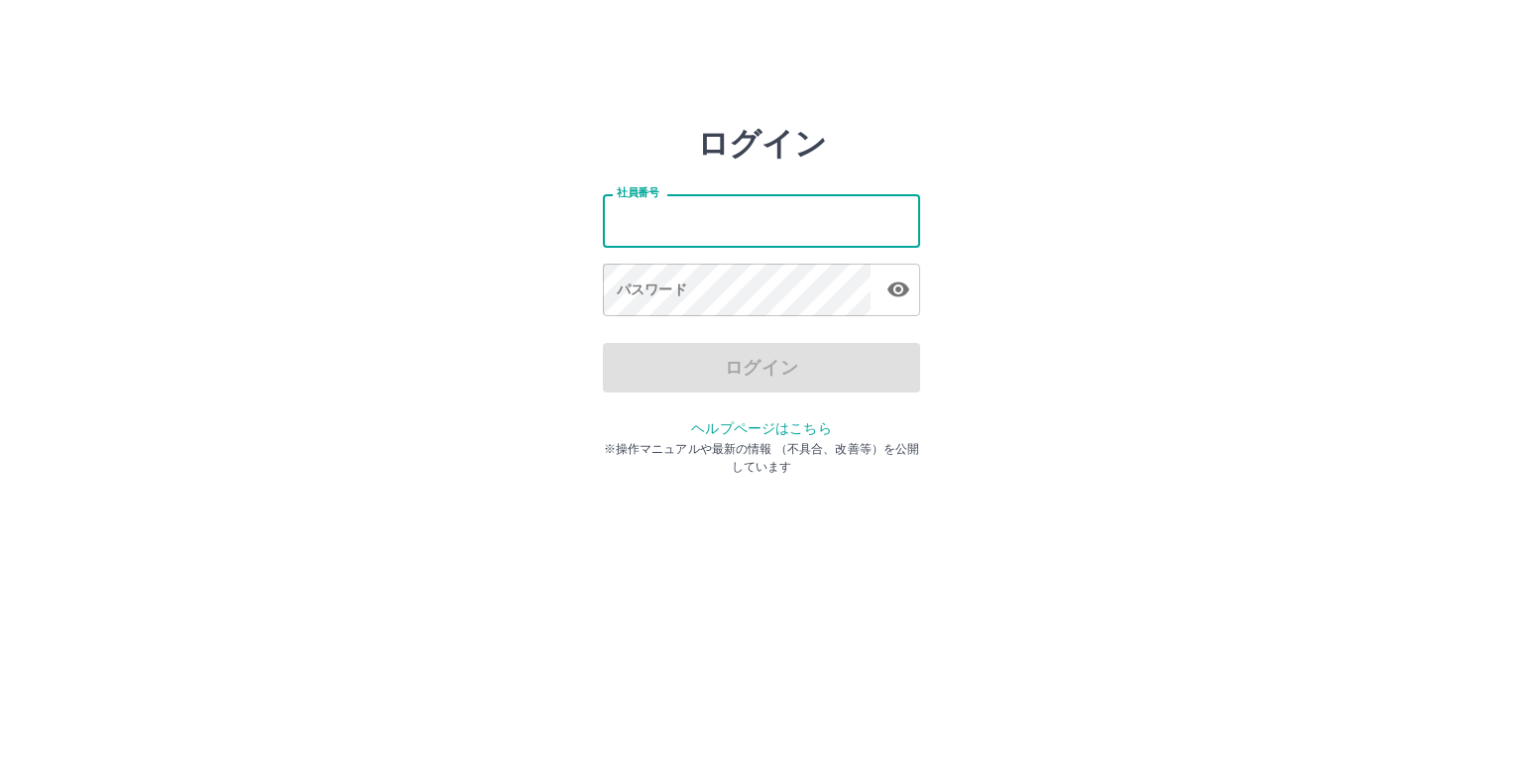 click on "社員番号" at bounding box center [762, 220] 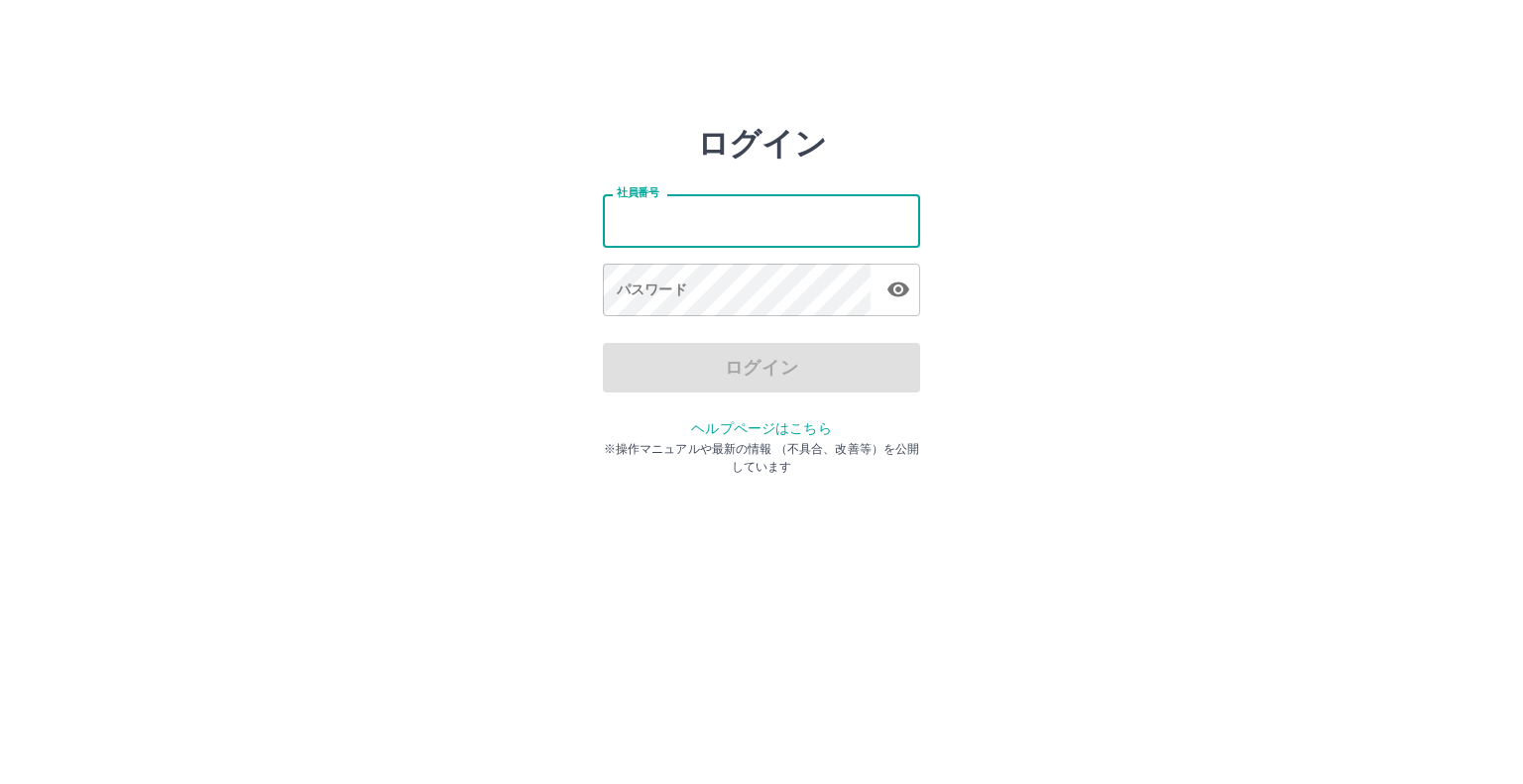 type on "*******" 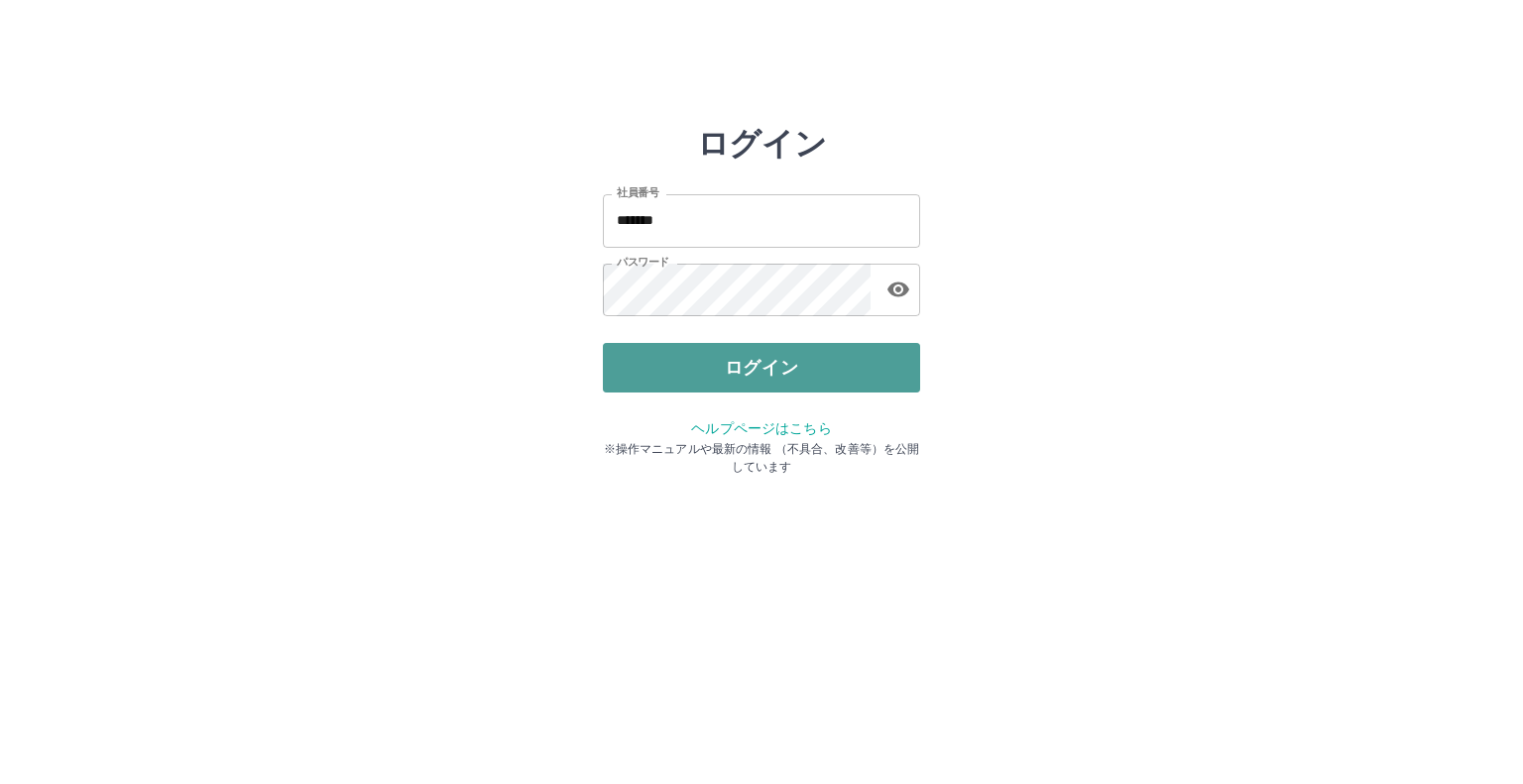 drag, startPoint x: 764, startPoint y: 362, endPoint x: 755, endPoint y: 371, distance: 12.727922 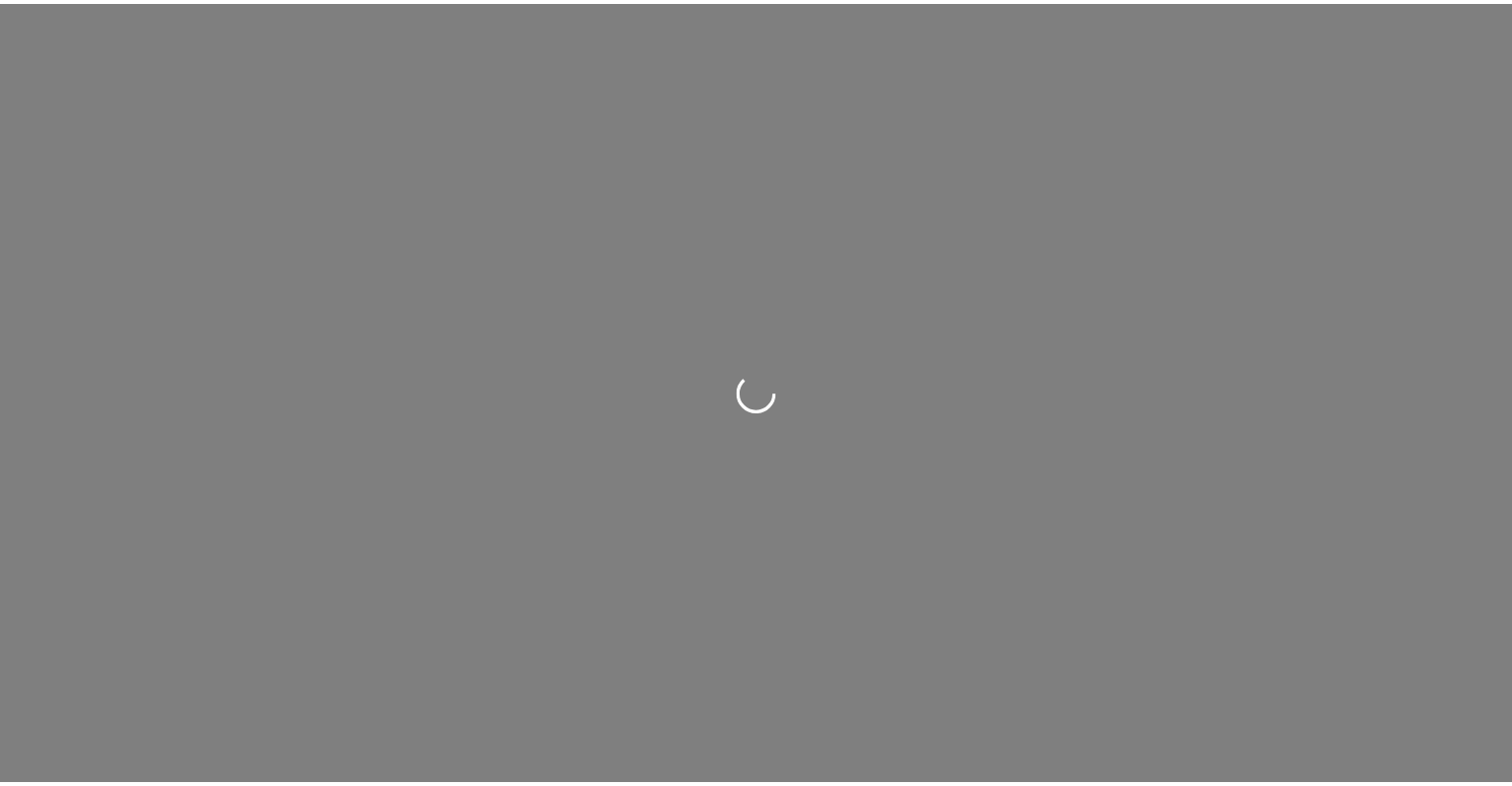 scroll, scrollTop: 0, scrollLeft: 0, axis: both 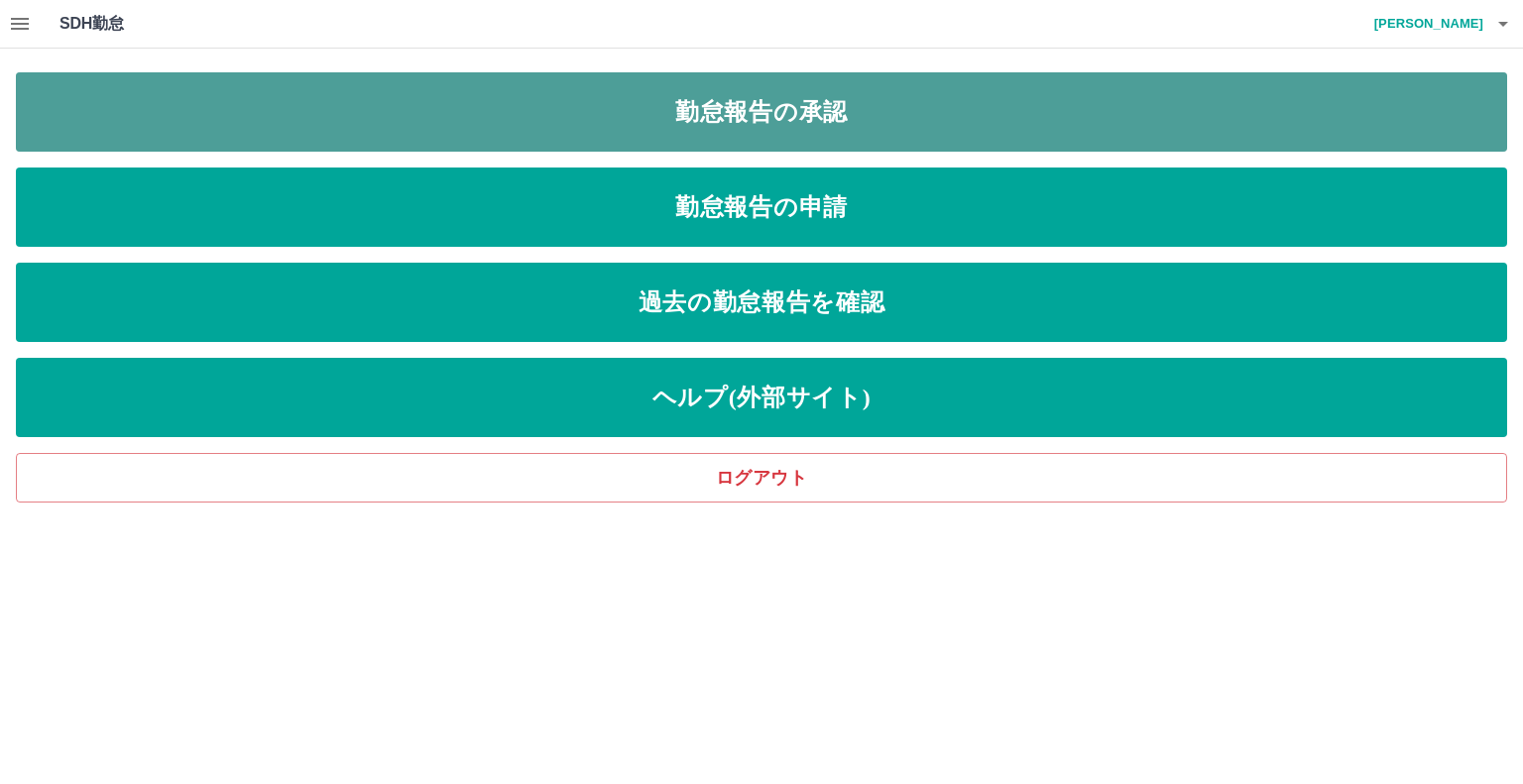 click on "勤怠報告の承認" at bounding box center (762, 112) 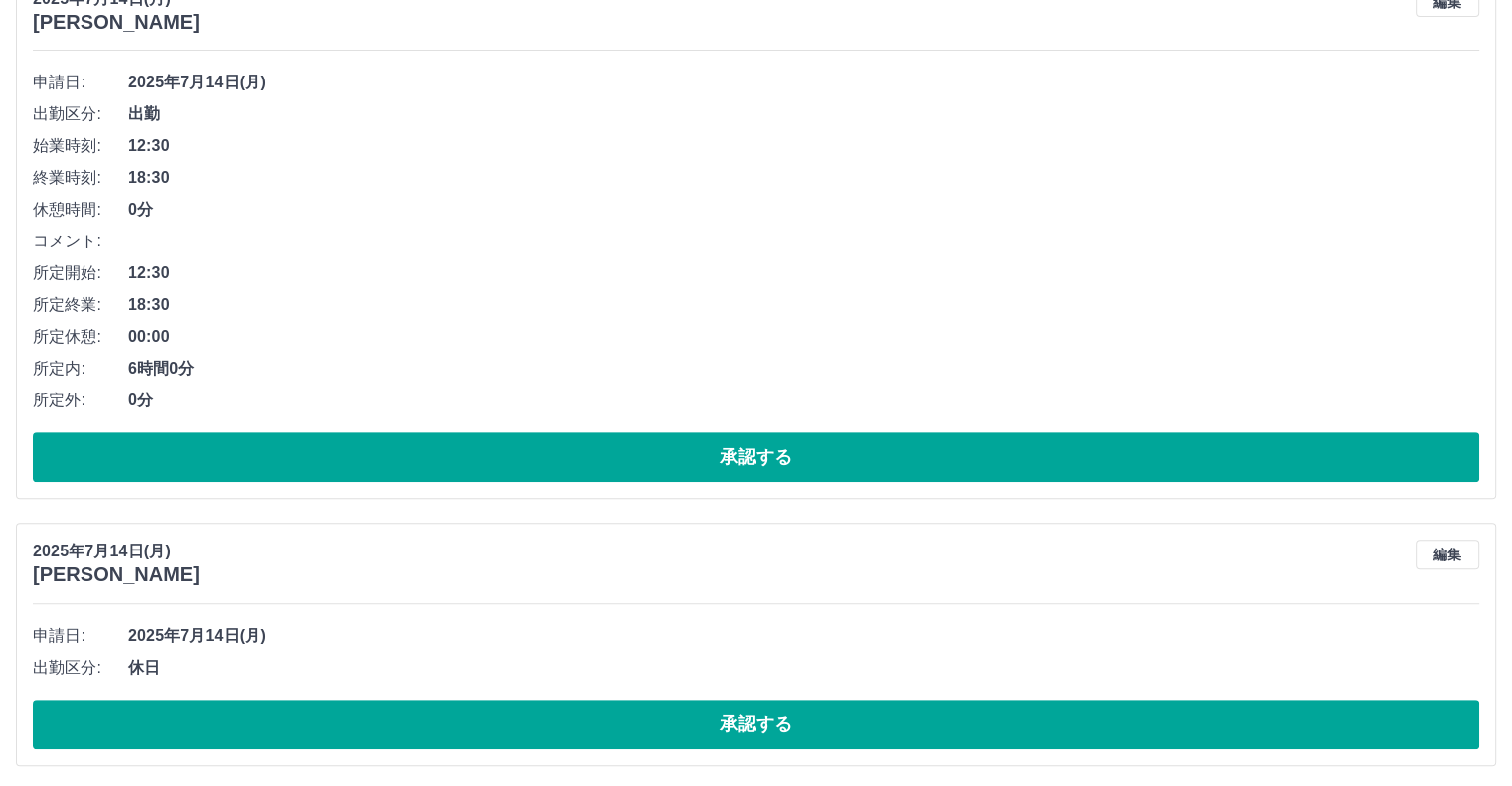 scroll, scrollTop: 819, scrollLeft: 0, axis: vertical 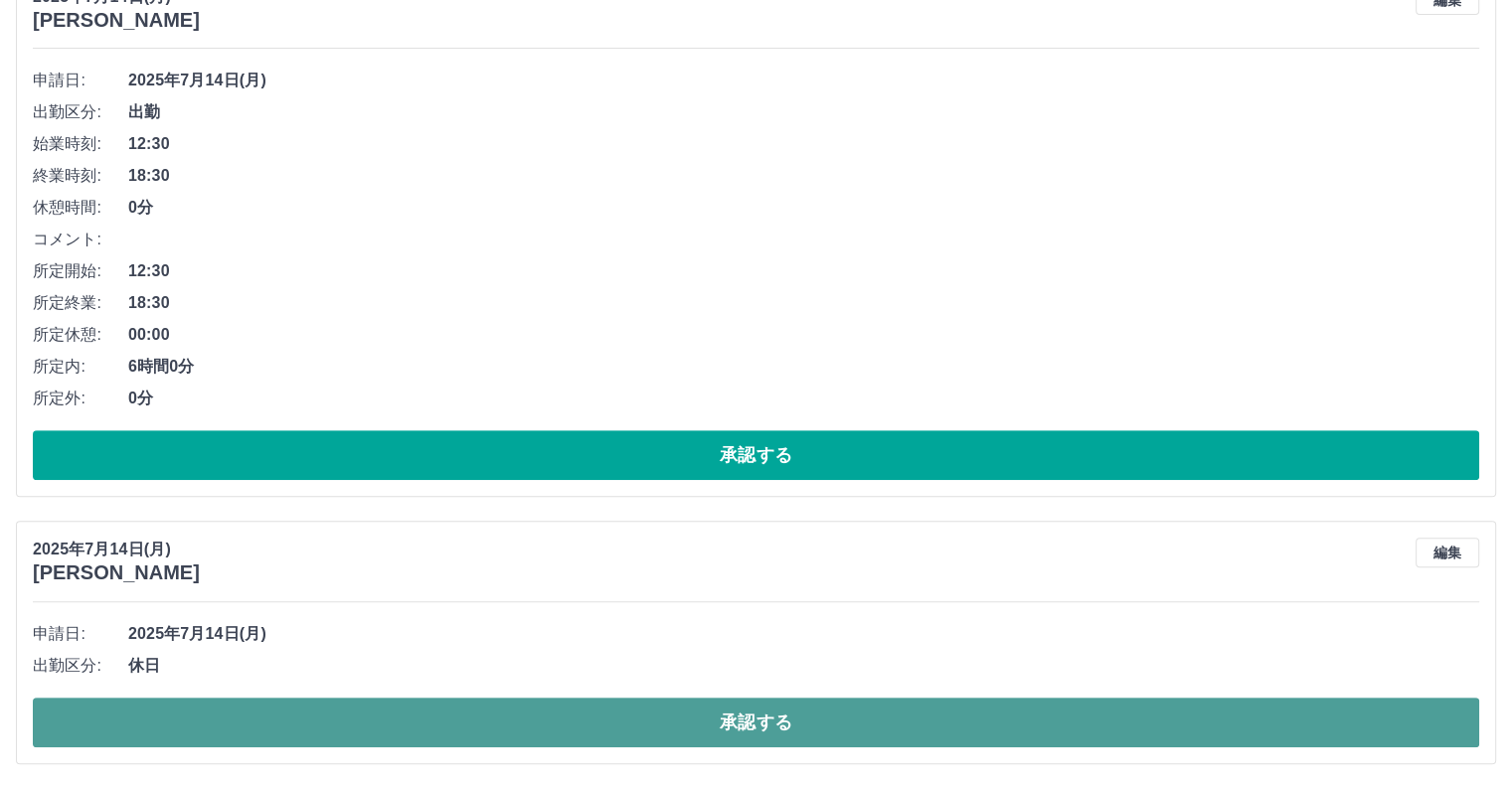 drag, startPoint x: 726, startPoint y: 716, endPoint x: 668, endPoint y: 611, distance: 119.95416 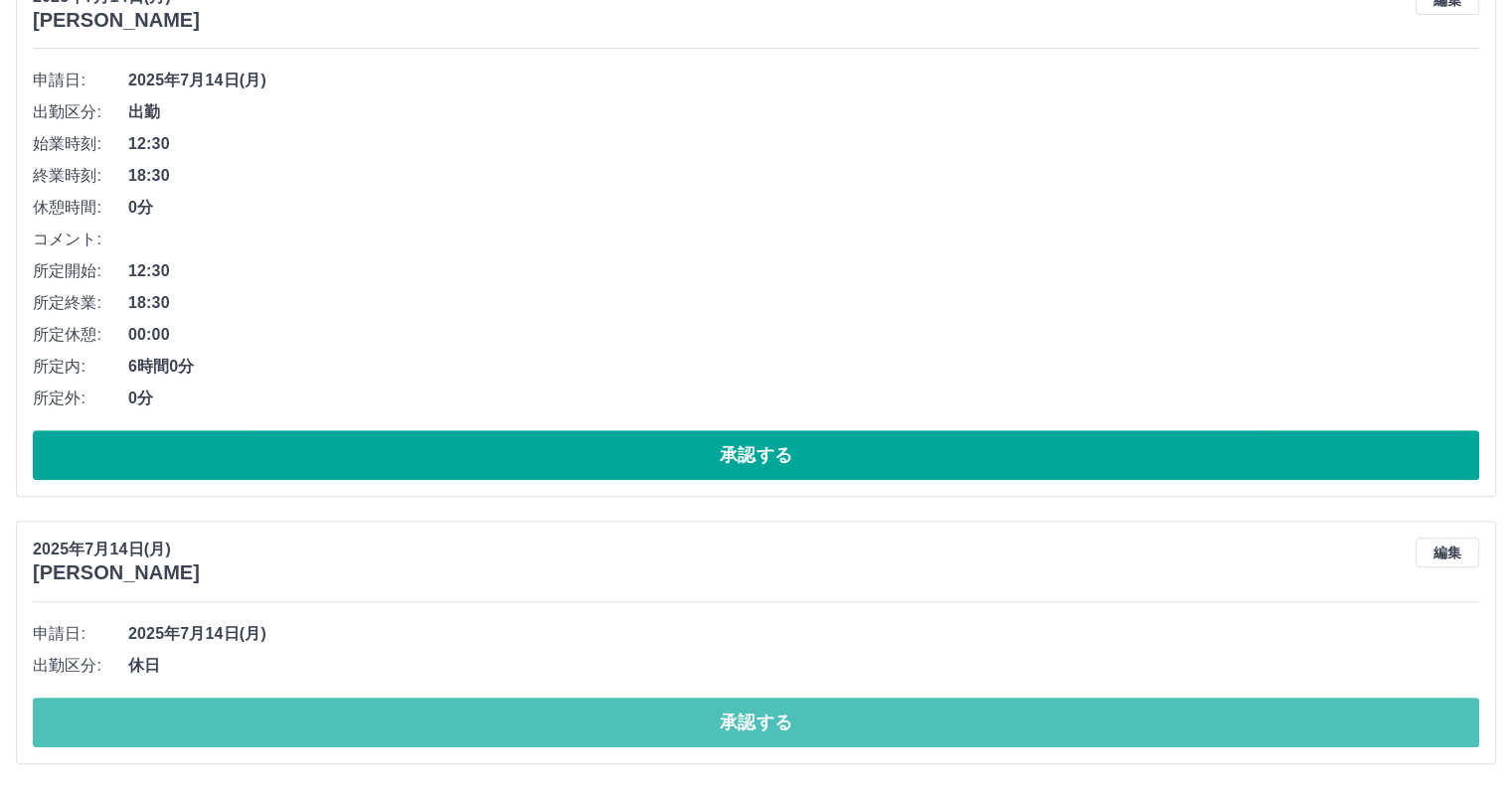 click on "承認する" at bounding box center [756, 722] 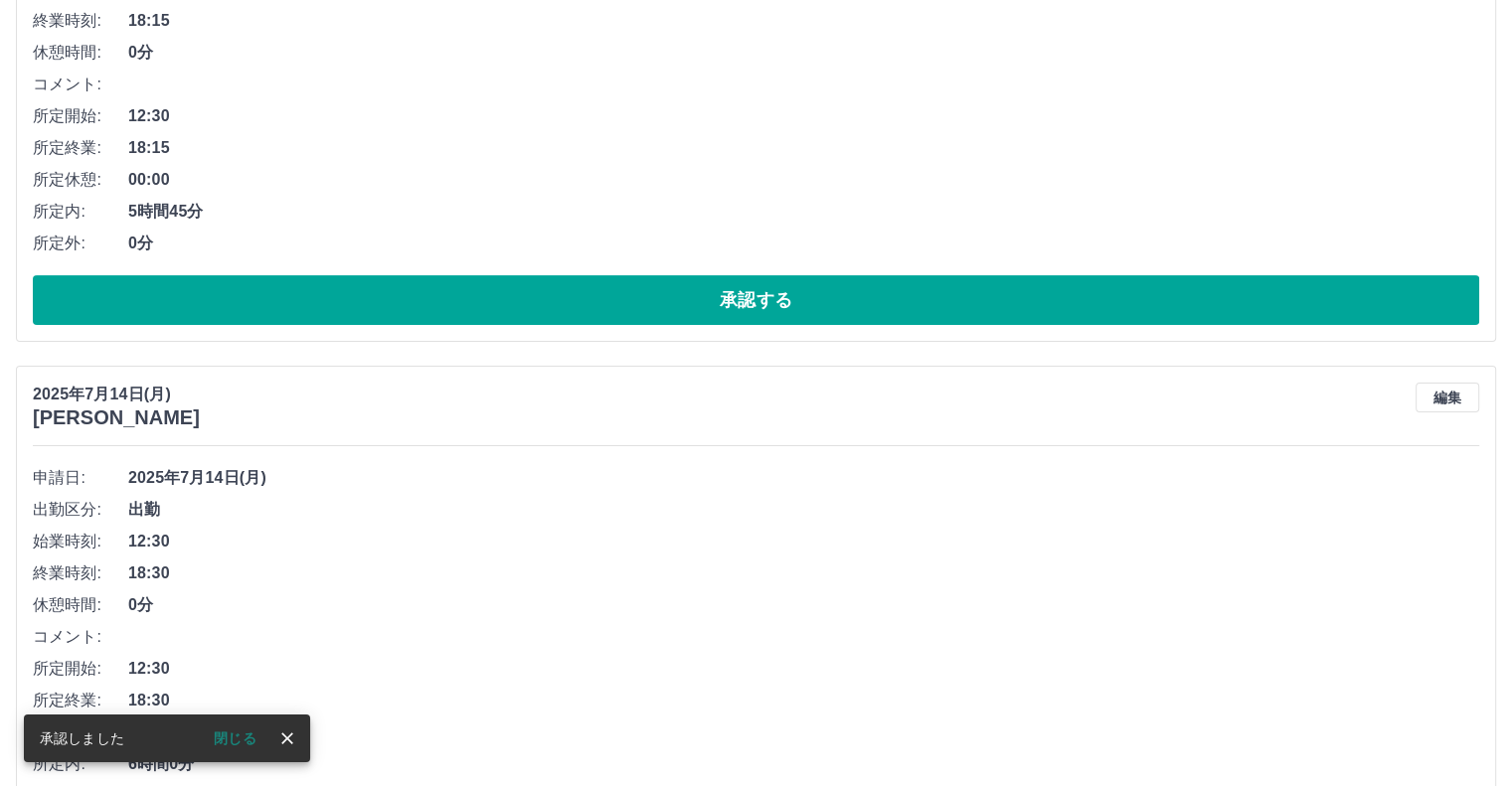 scroll, scrollTop: 255, scrollLeft: 0, axis: vertical 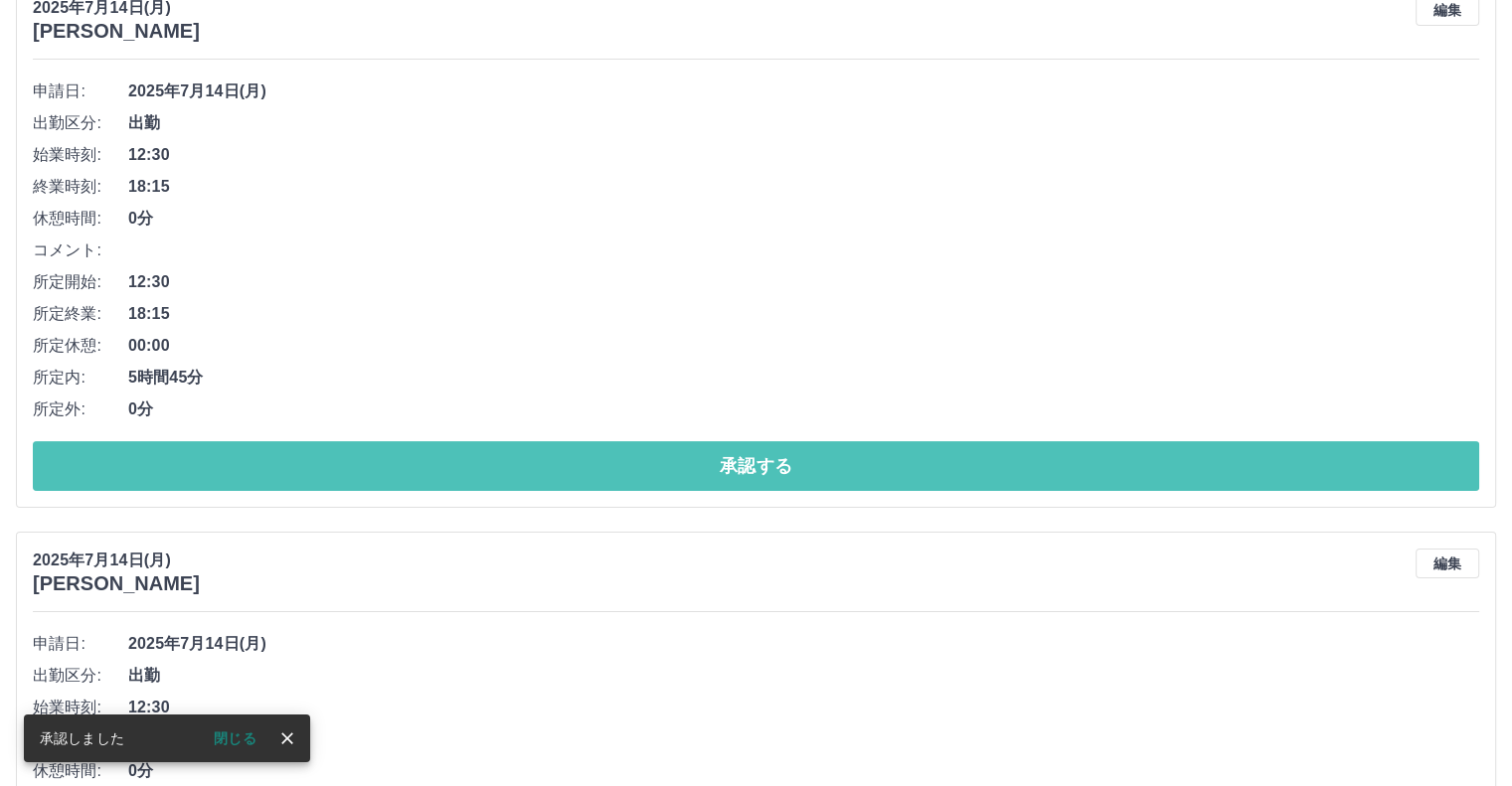 drag, startPoint x: 716, startPoint y: 465, endPoint x: 650, endPoint y: 357, distance: 126.570139 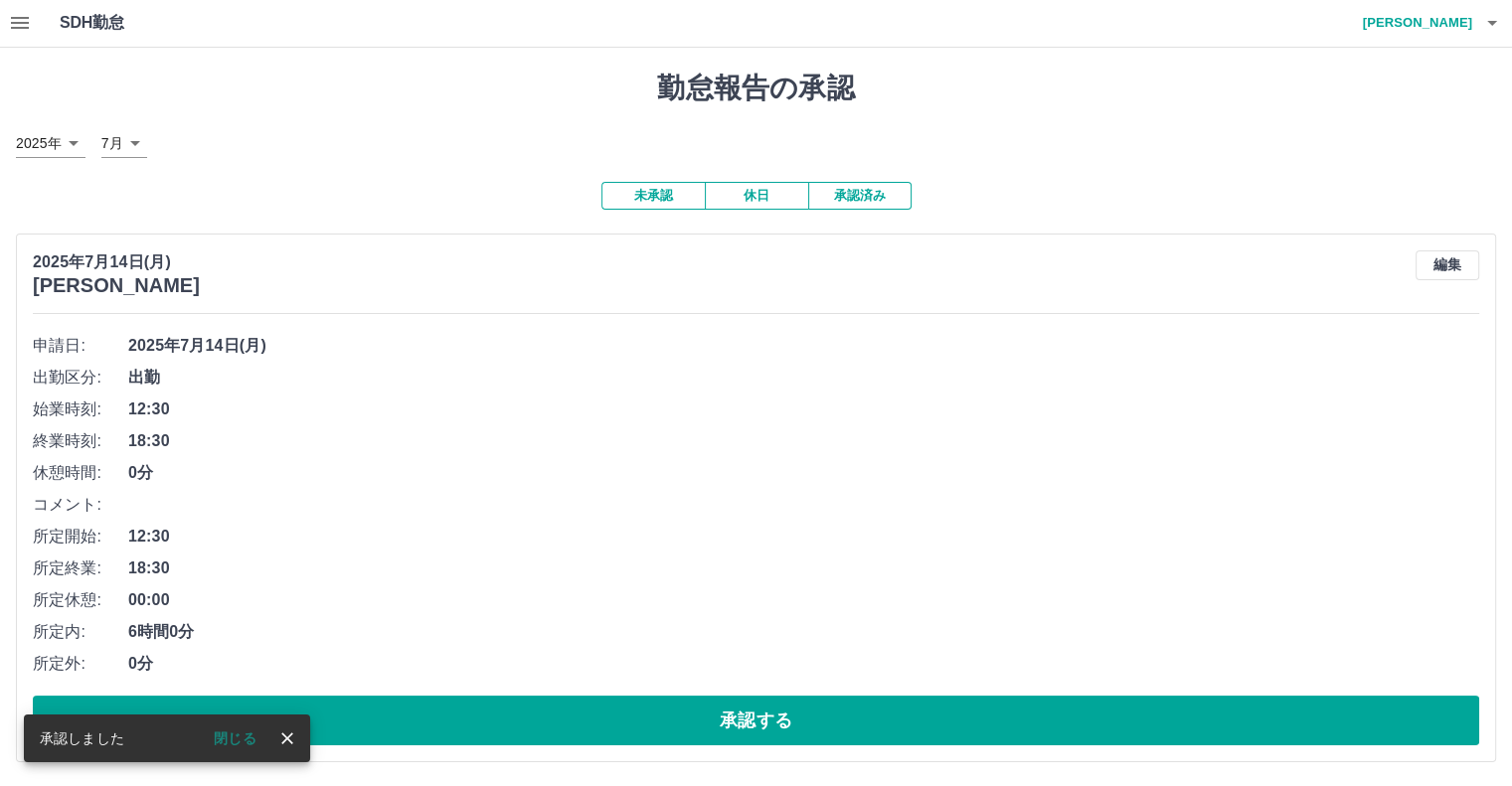 scroll, scrollTop: 0, scrollLeft: 0, axis: both 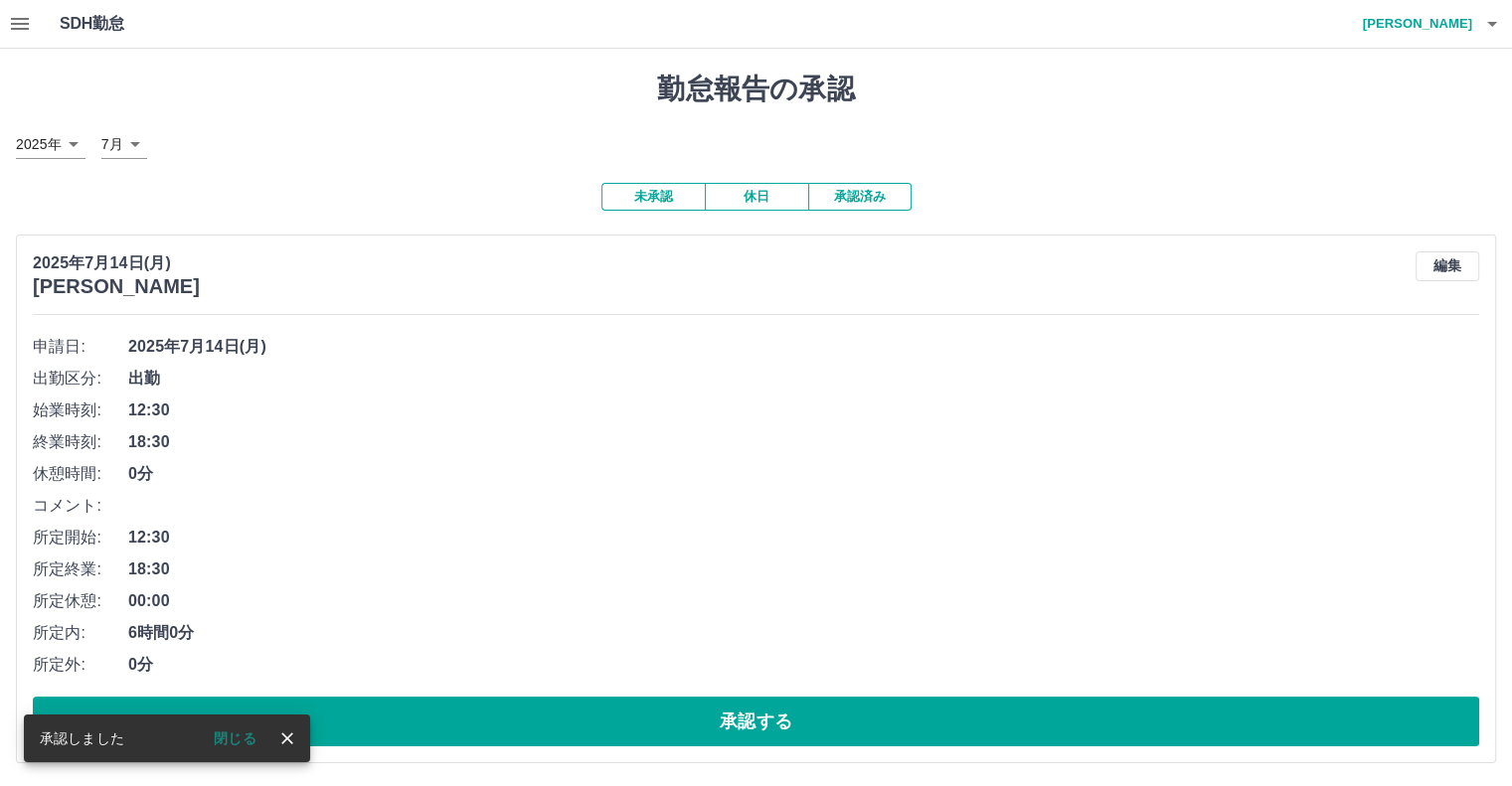 click on "出勤" at bounding box center [803, 379] 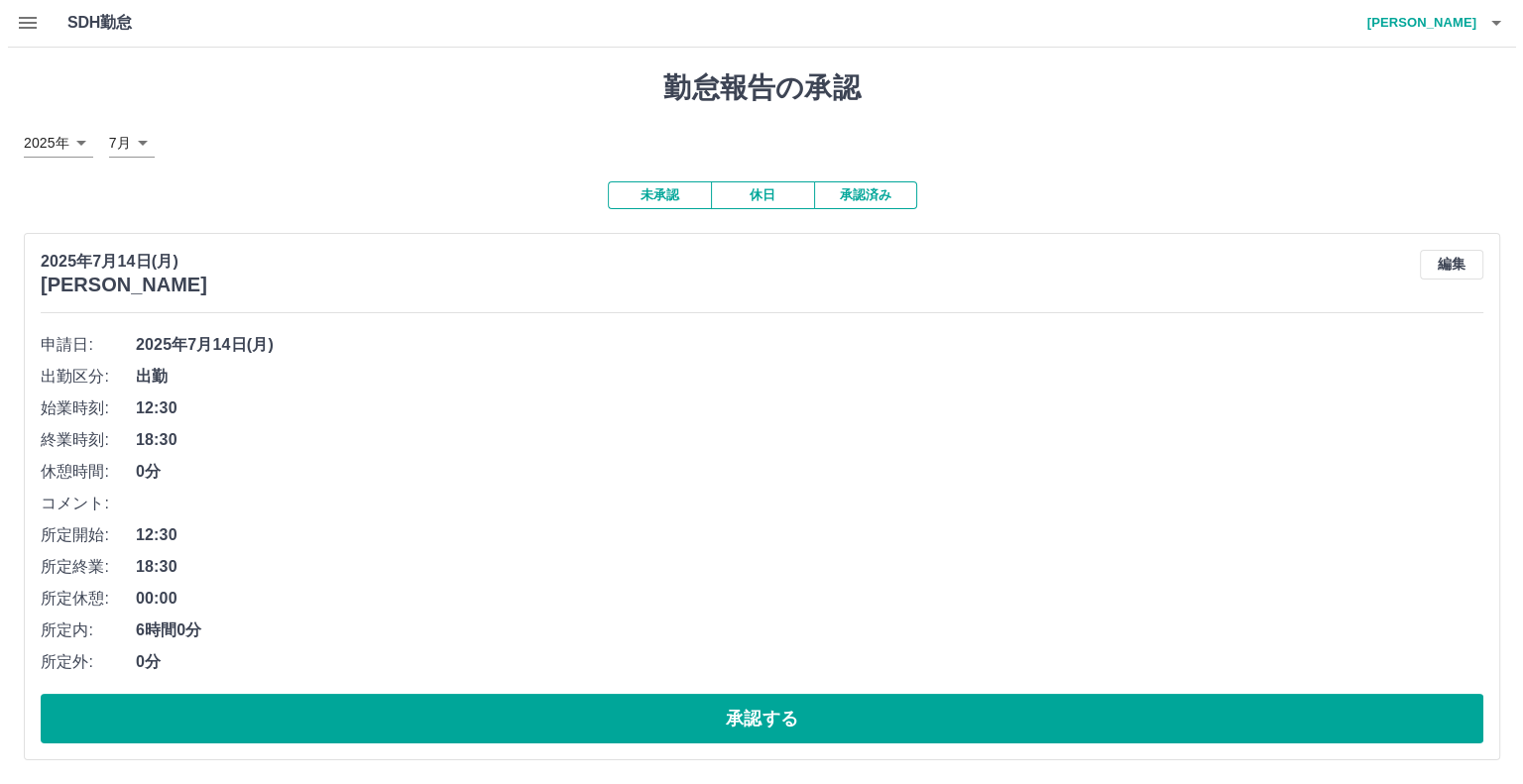 scroll, scrollTop: 0, scrollLeft: 0, axis: both 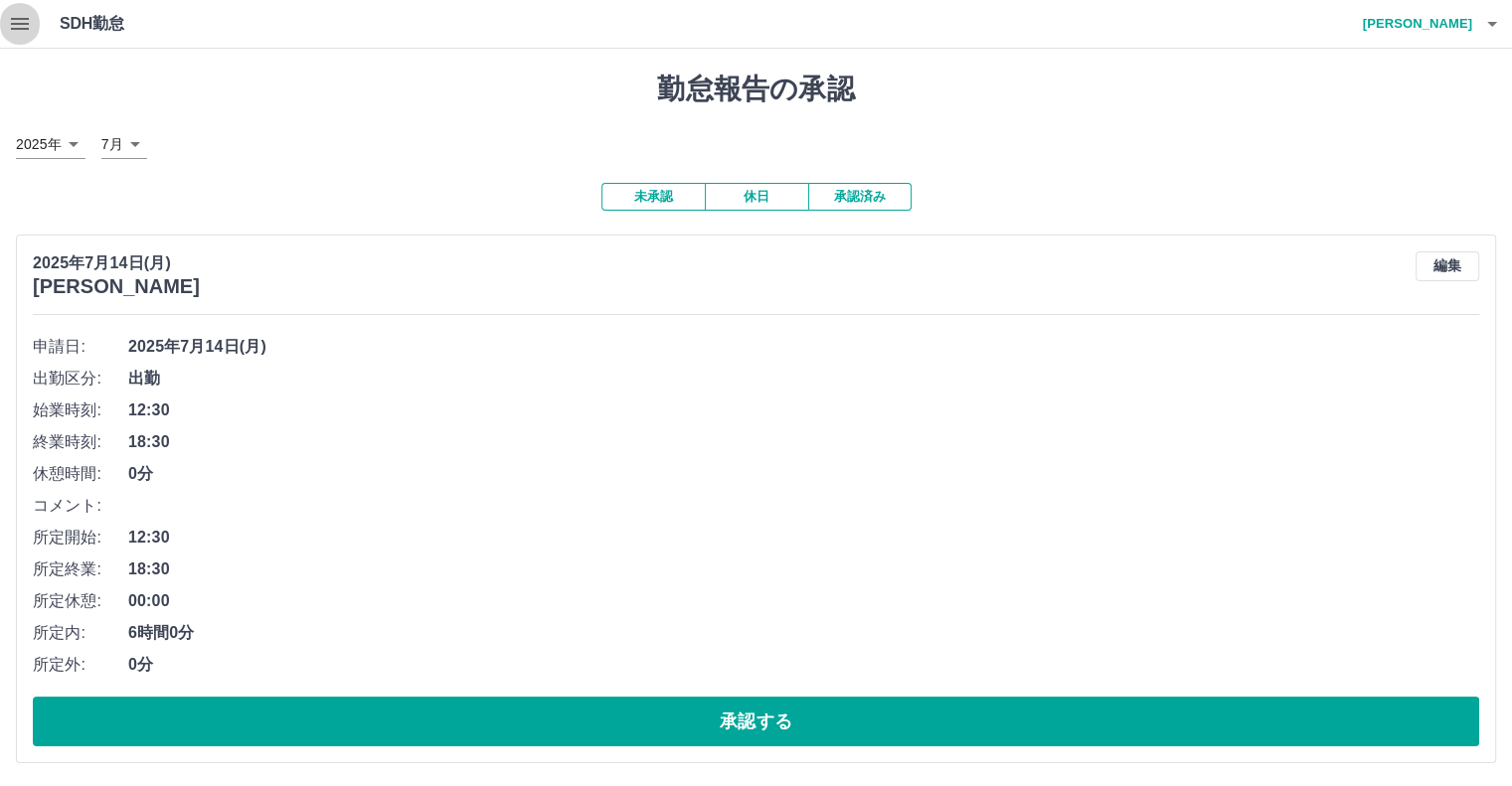 click 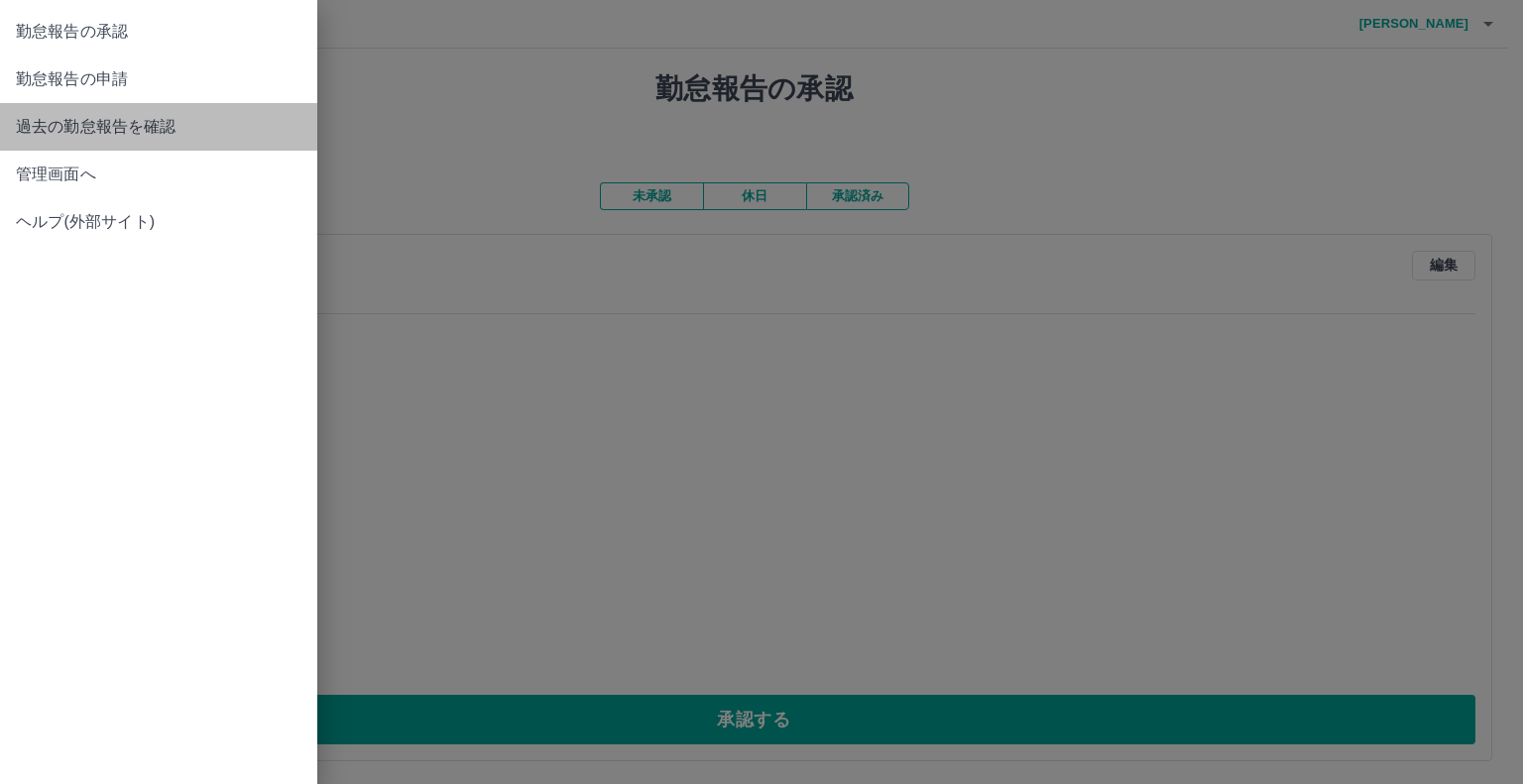 click on "過去の勤怠報告を確認" at bounding box center [159, 127] 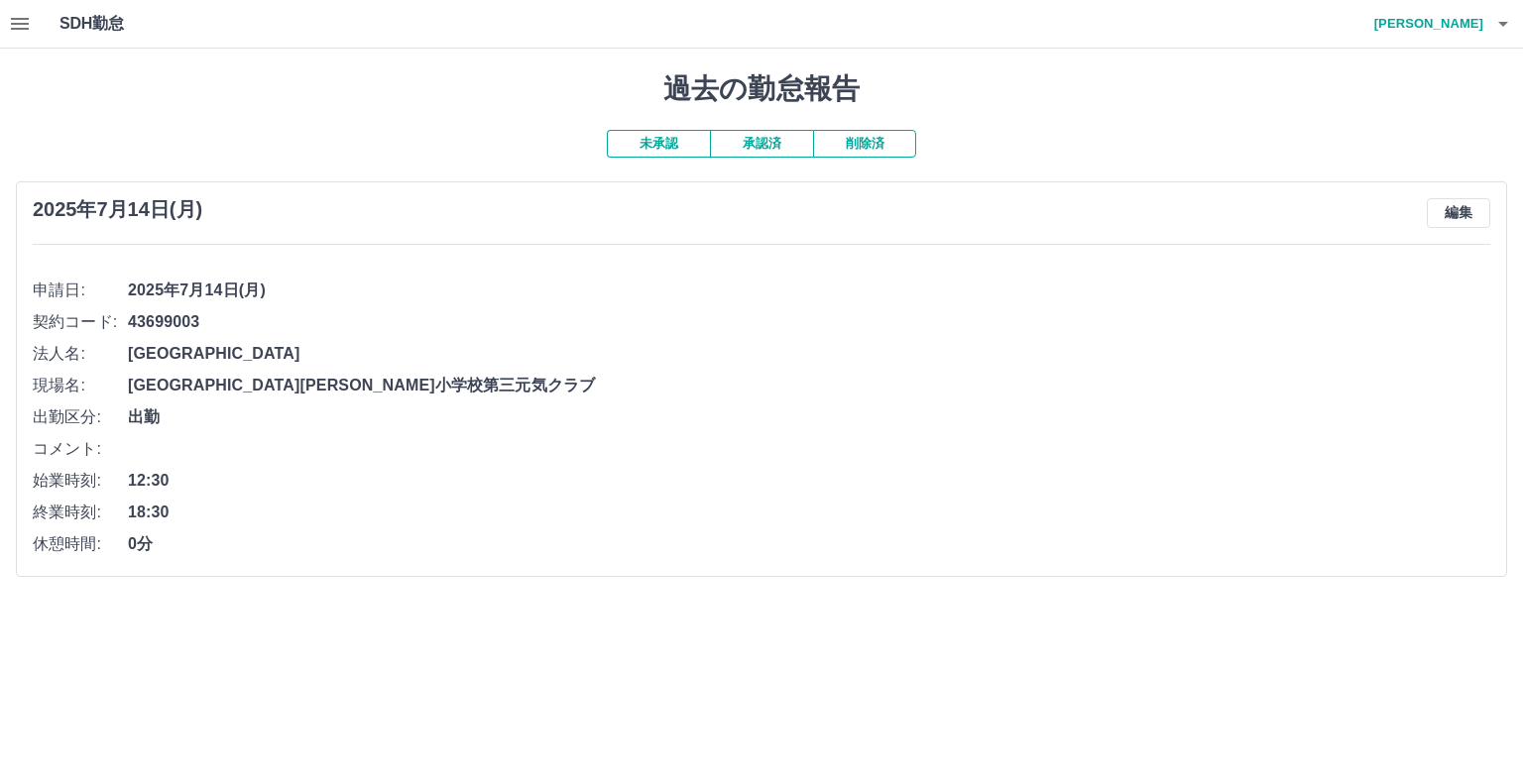 click on "契約コード: 43699003" at bounding box center (762, 322) 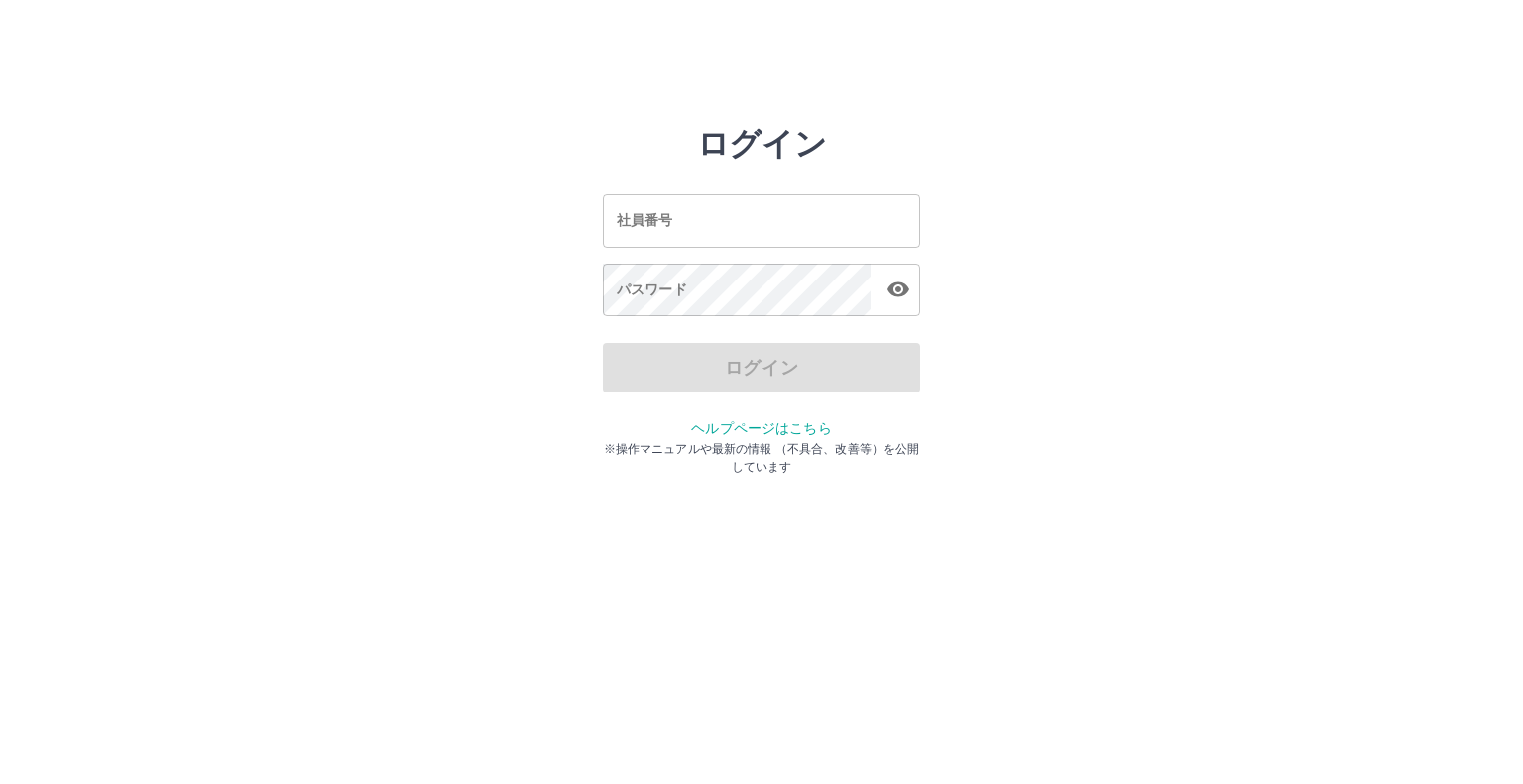scroll, scrollTop: 0, scrollLeft: 0, axis: both 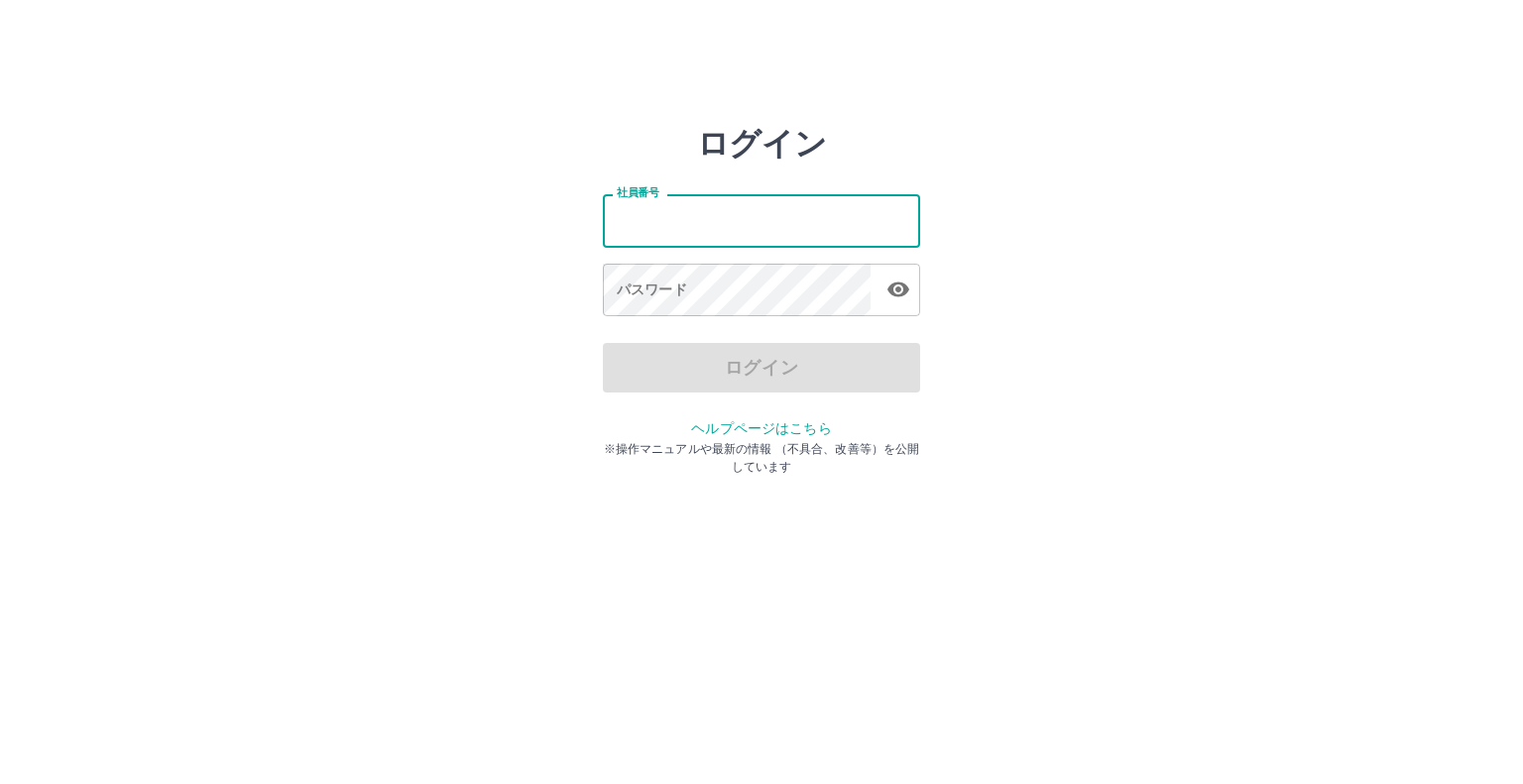type on "*******" 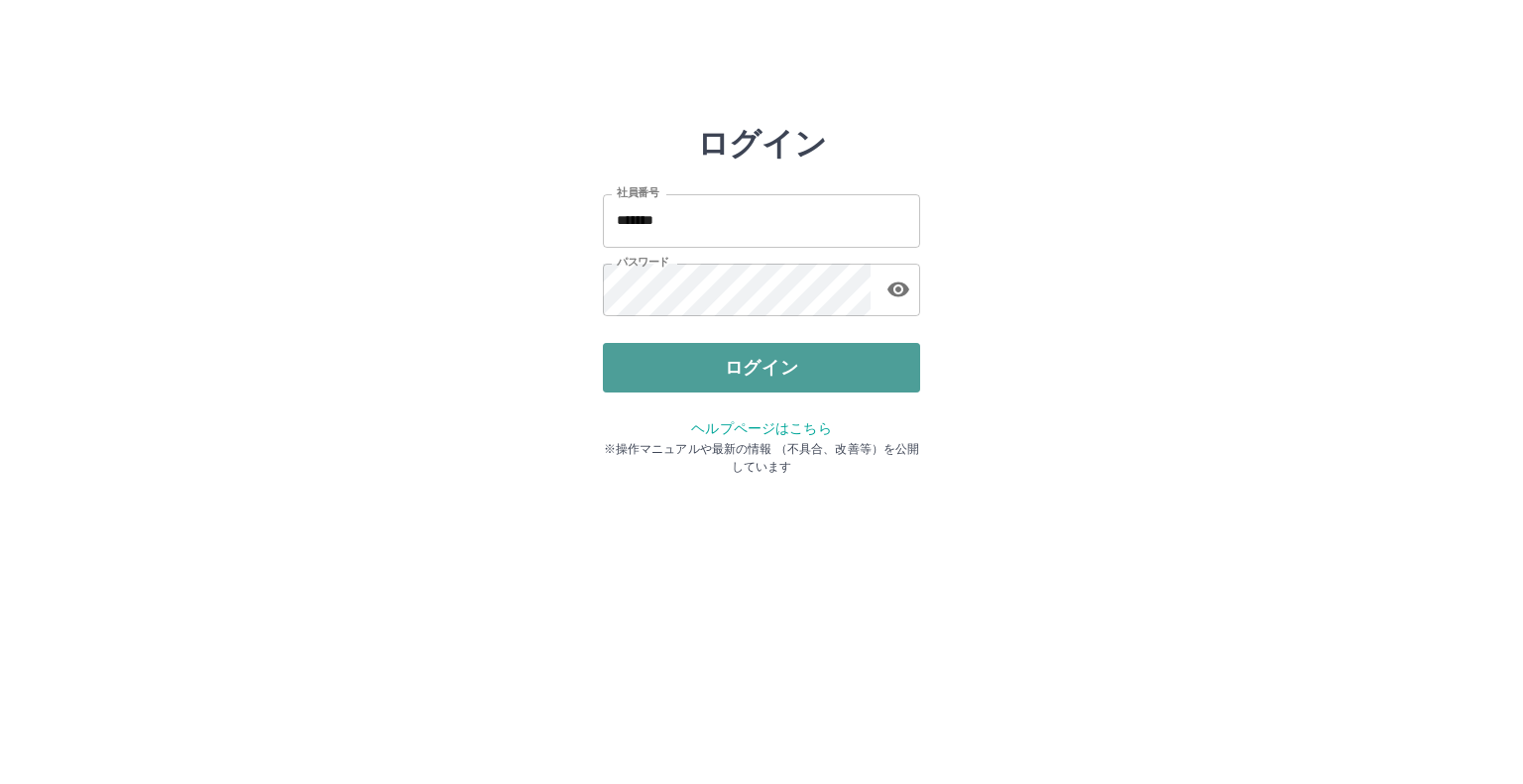 click on "ログイン" at bounding box center (762, 368) 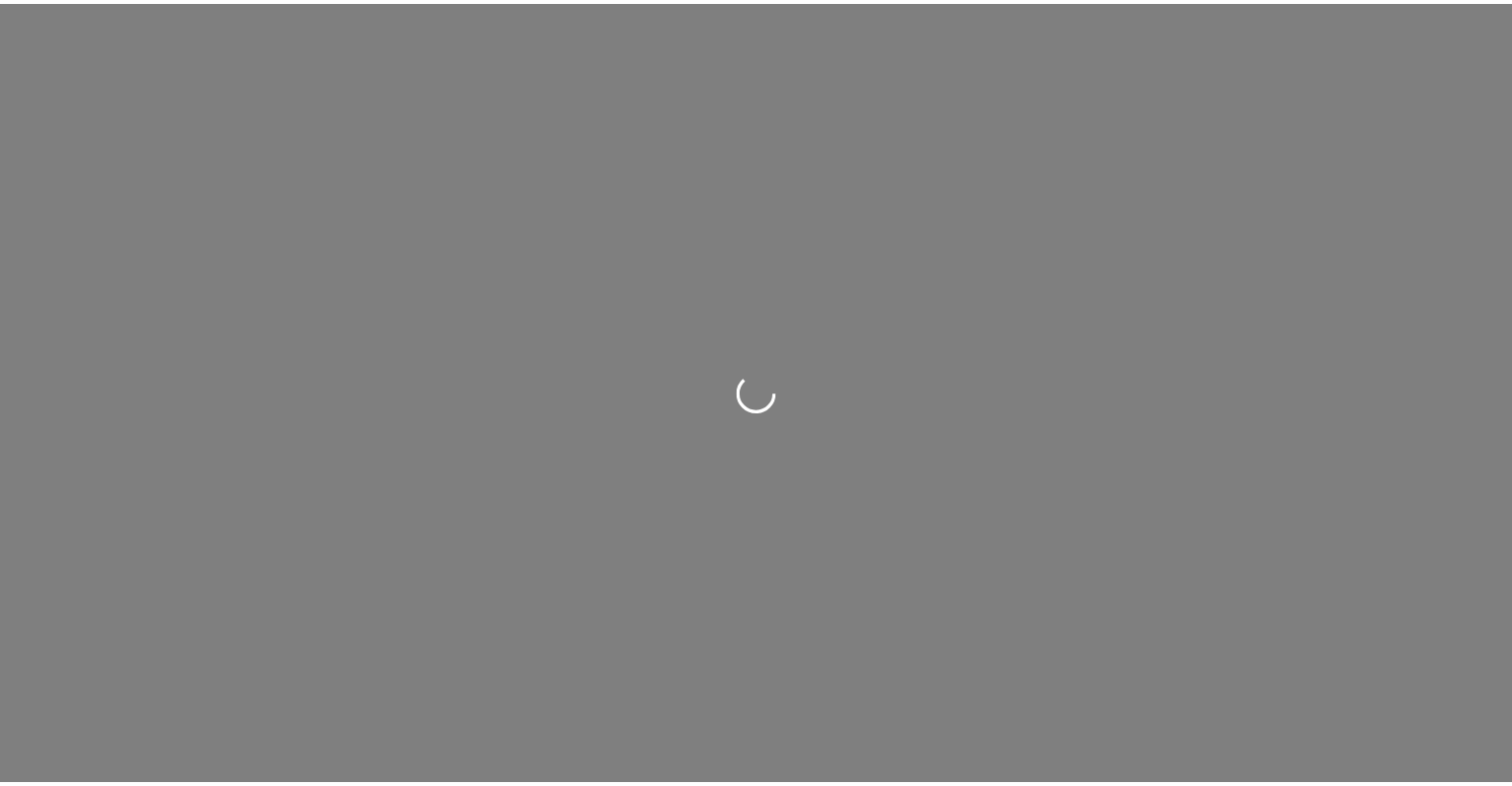 scroll, scrollTop: 0, scrollLeft: 0, axis: both 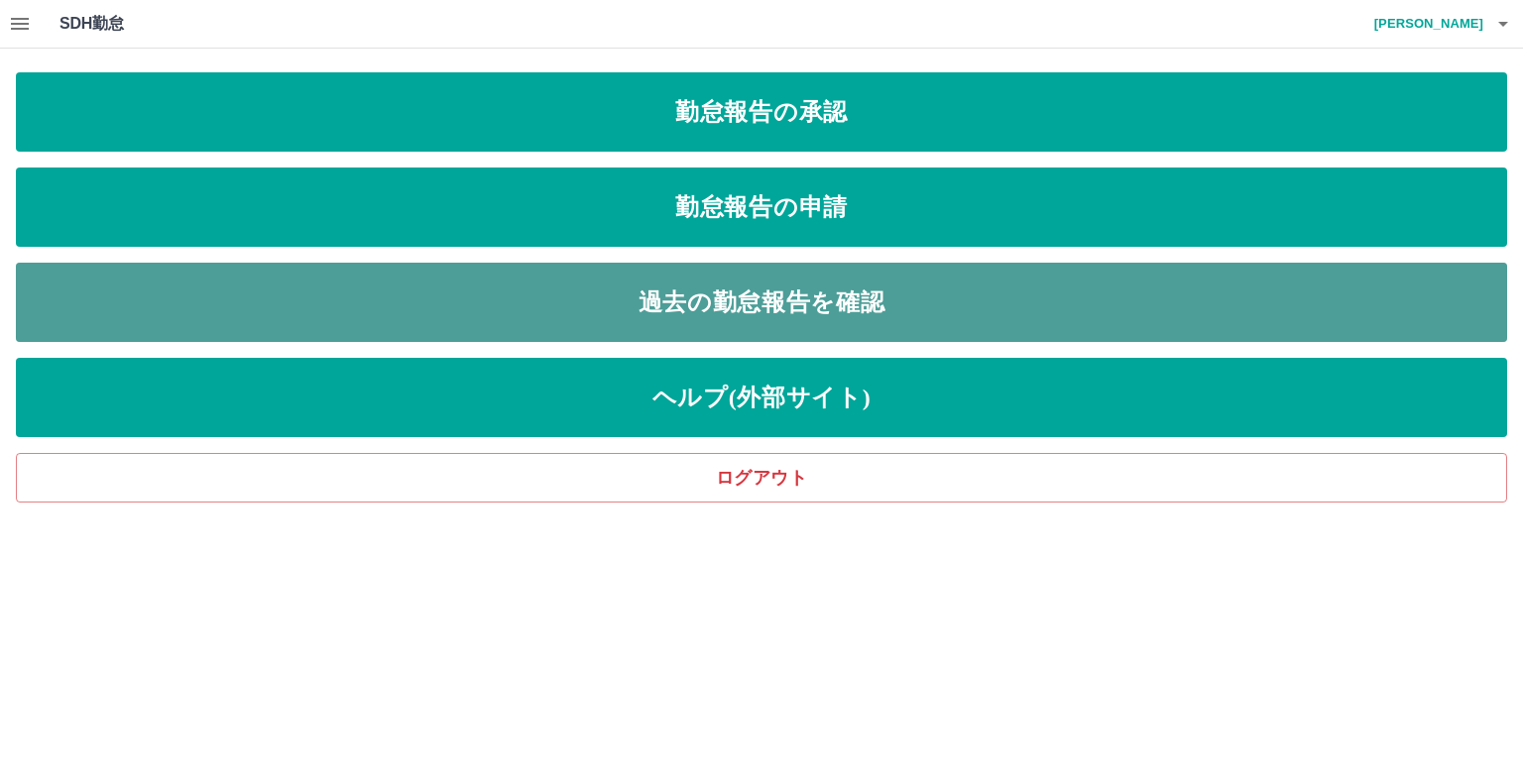 drag, startPoint x: 595, startPoint y: 280, endPoint x: 580, endPoint y: 282, distance: 15.132746 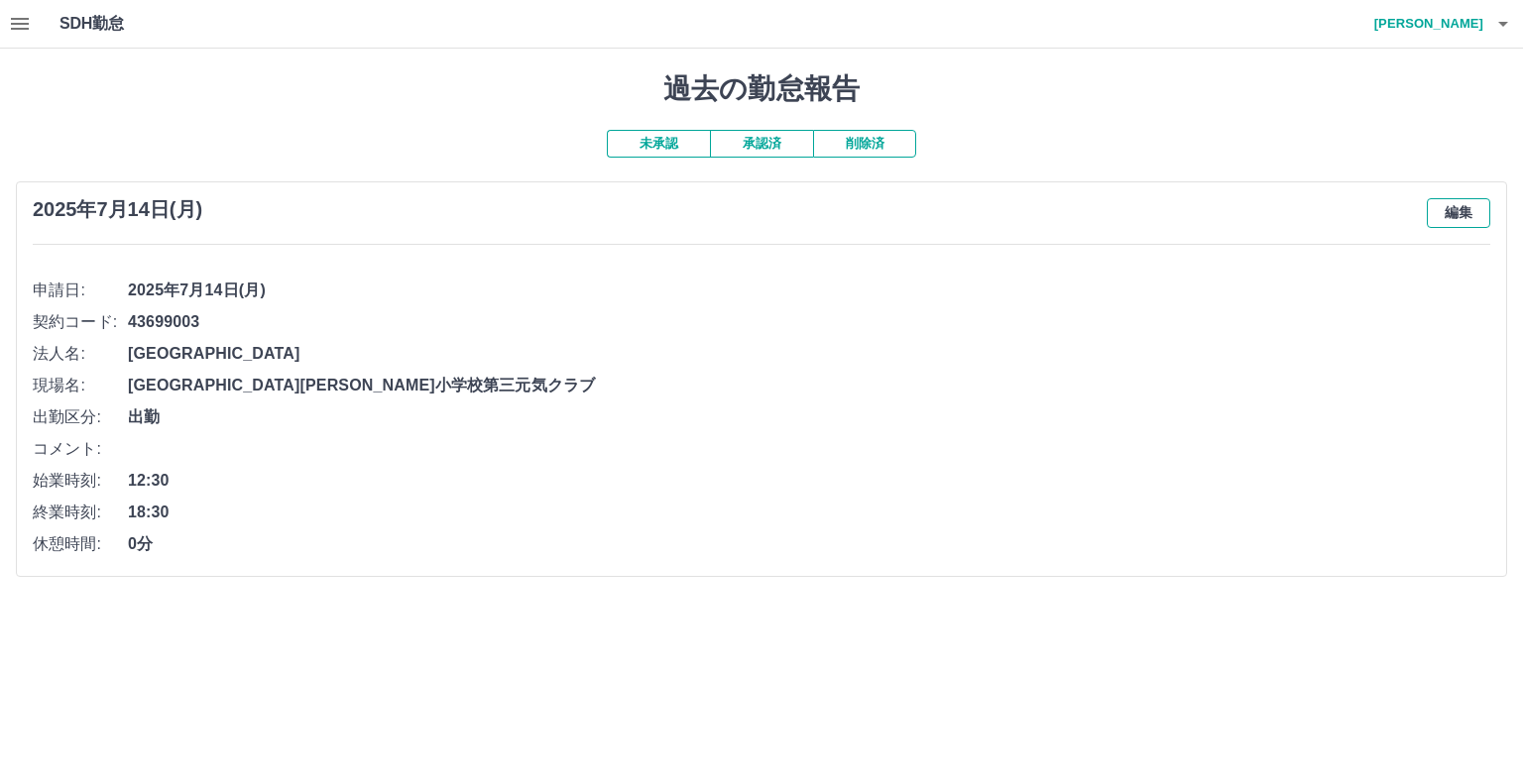 click on "編集" at bounding box center [1459, 213] 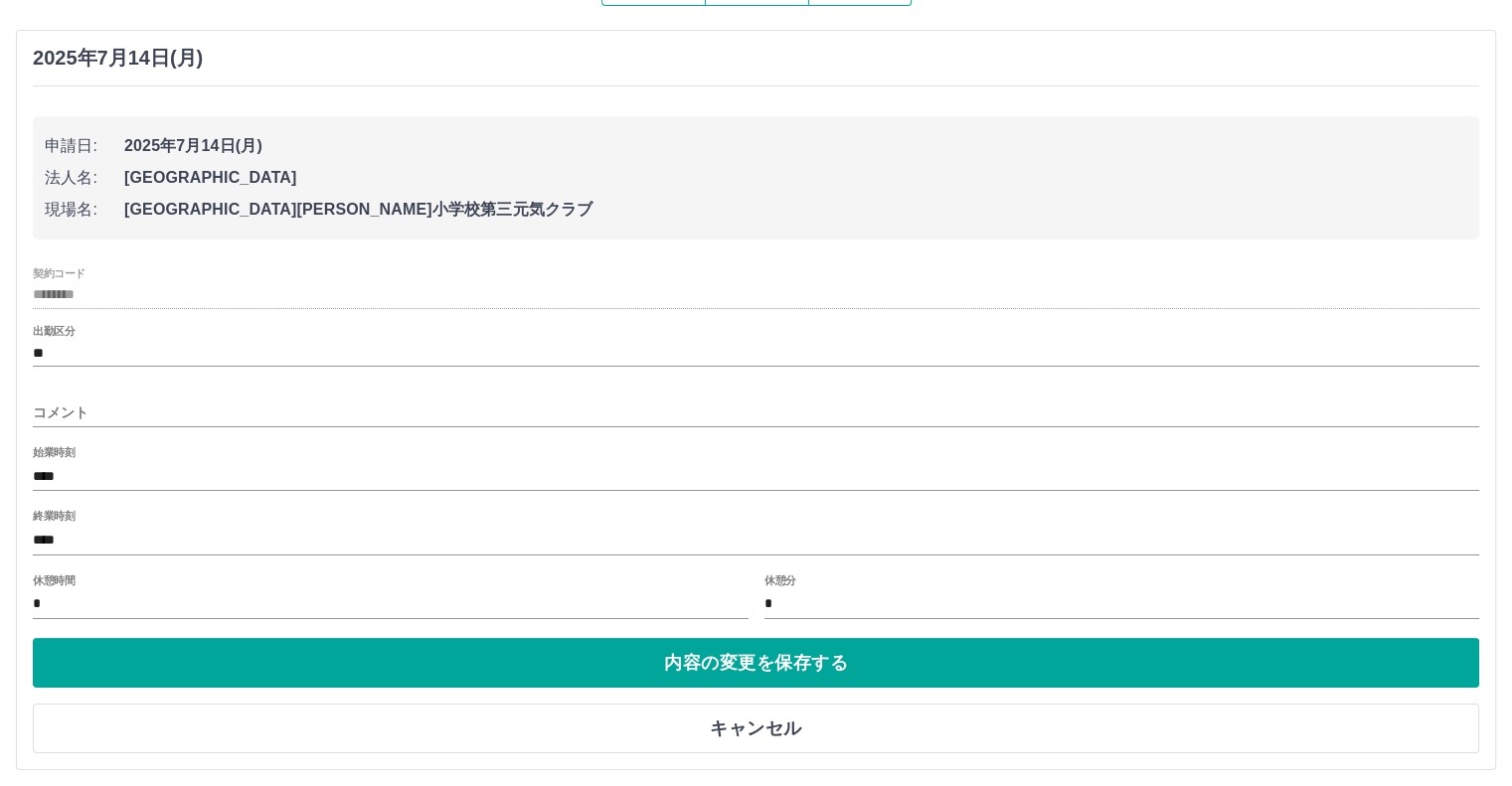 scroll, scrollTop: 160, scrollLeft: 0, axis: vertical 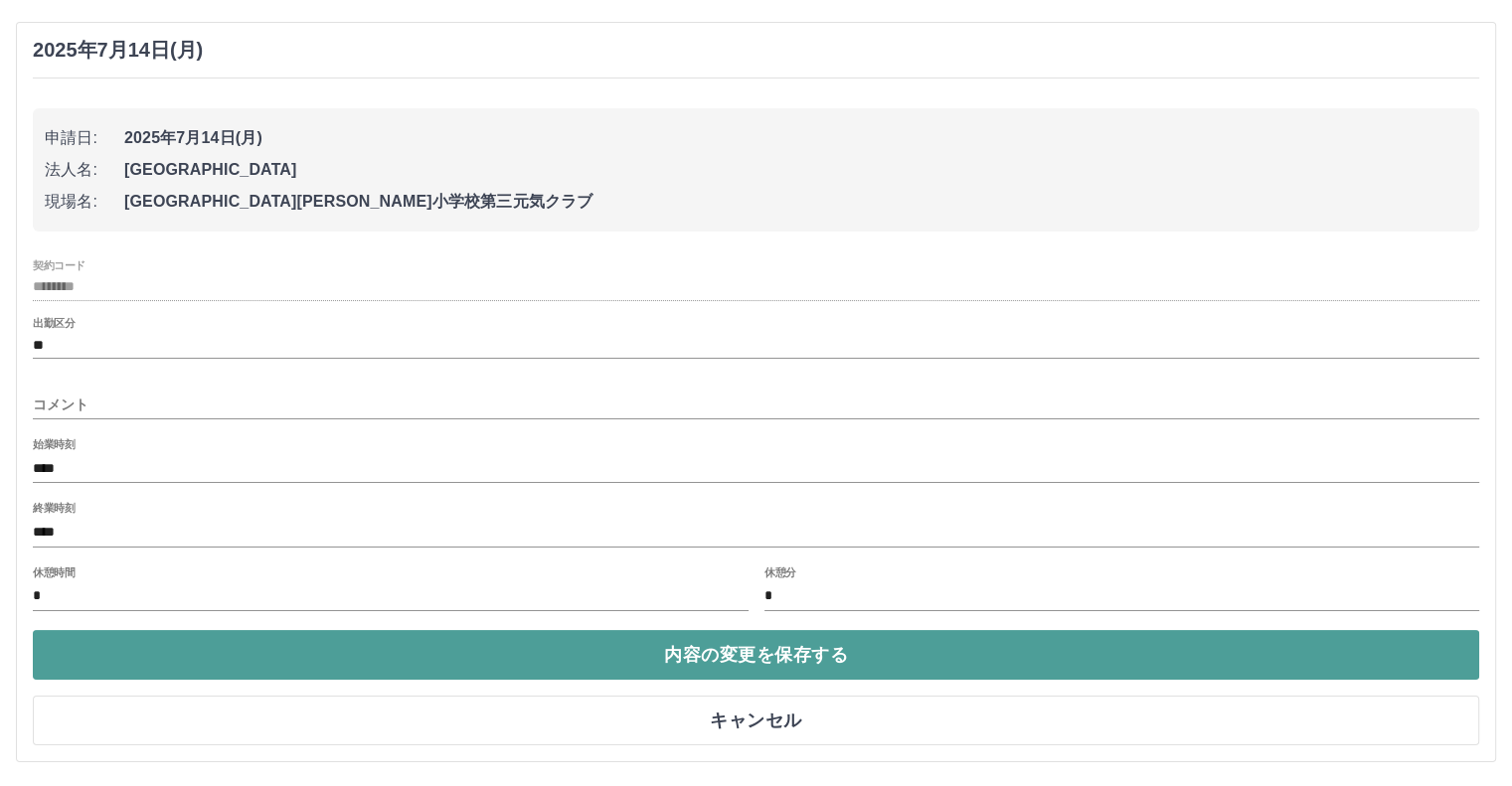 drag, startPoint x: 769, startPoint y: 652, endPoint x: 752, endPoint y: 622, distance: 34.48188 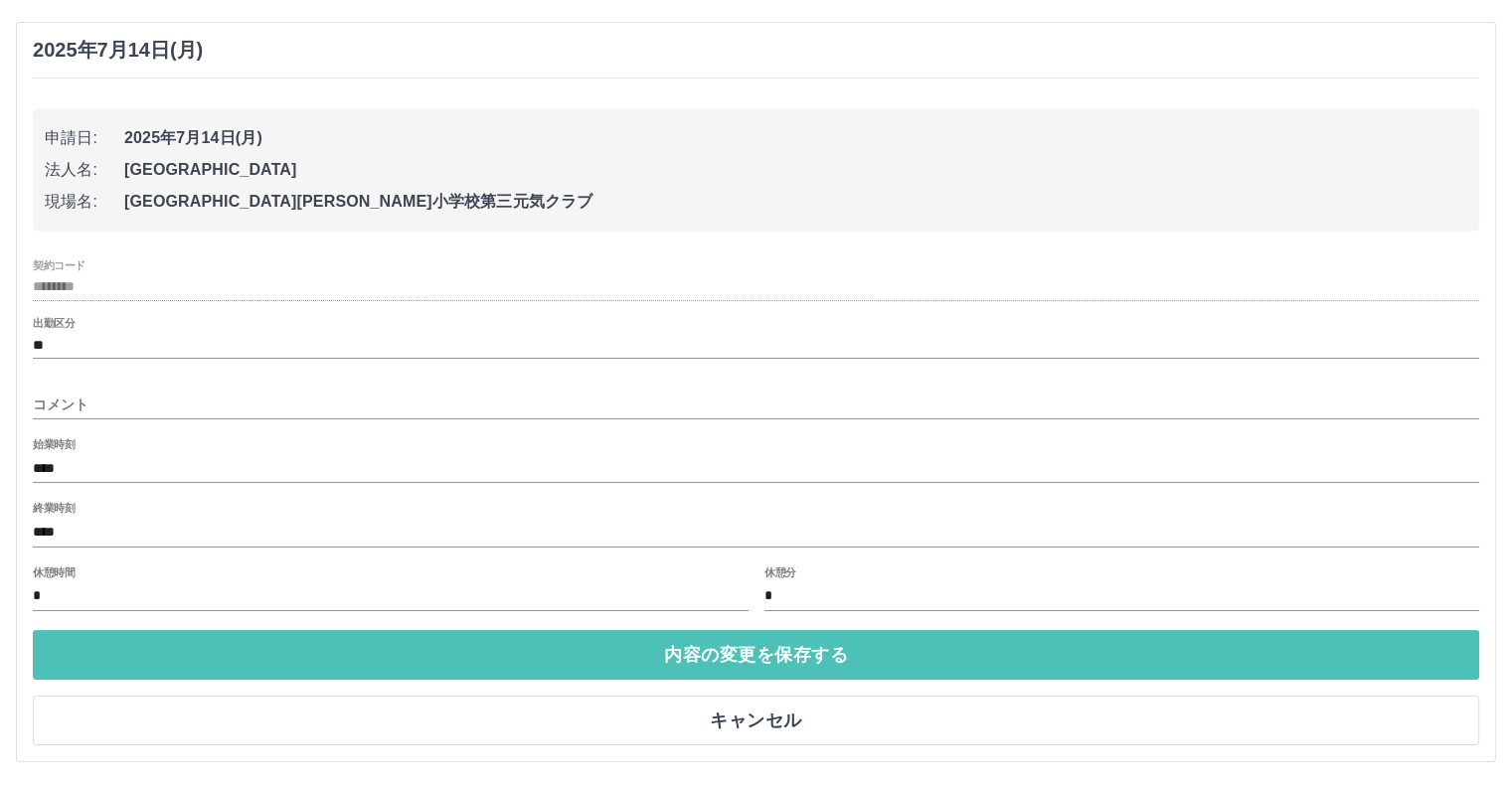 click on "内容の変更を保存する" at bounding box center [756, 655] 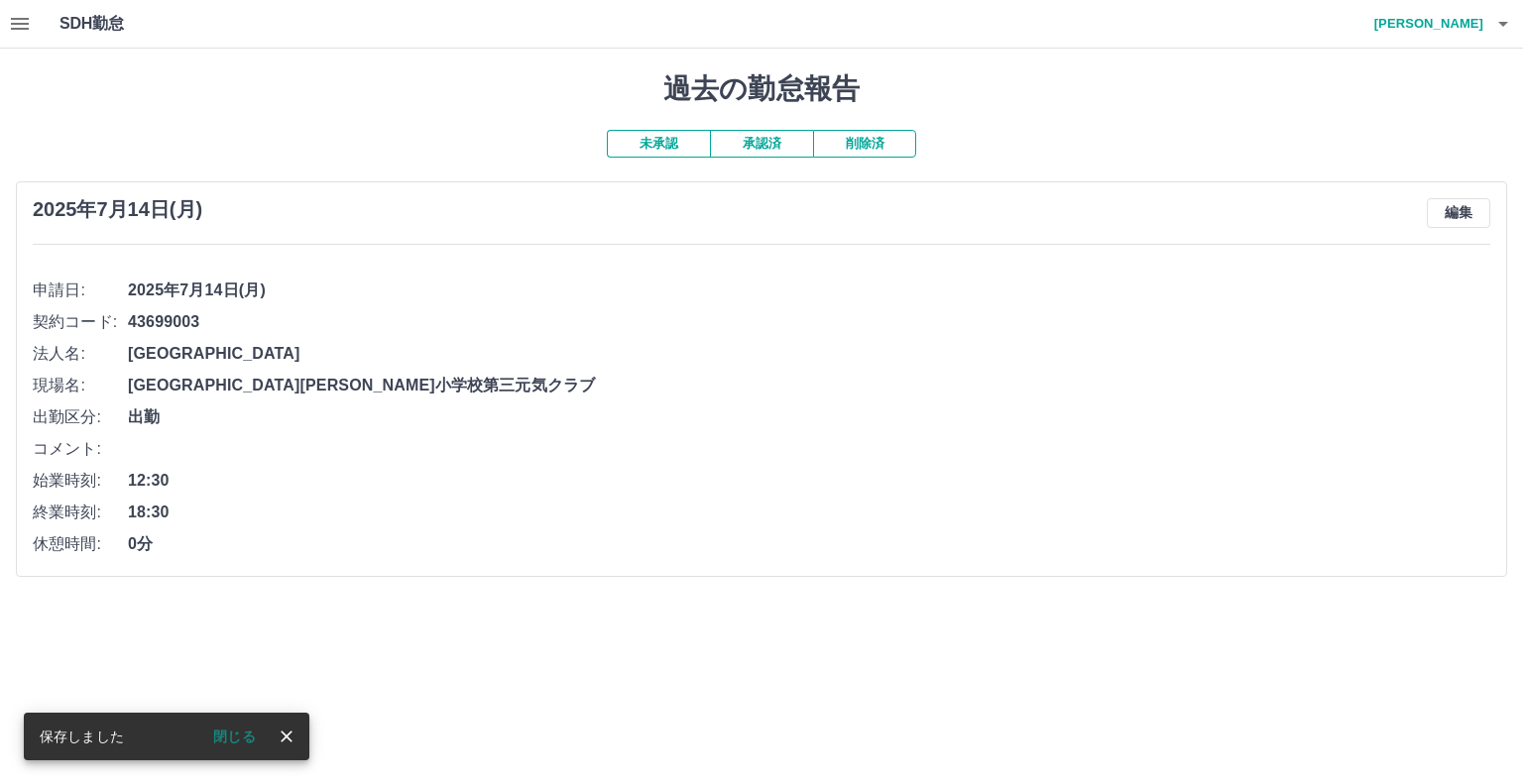 click 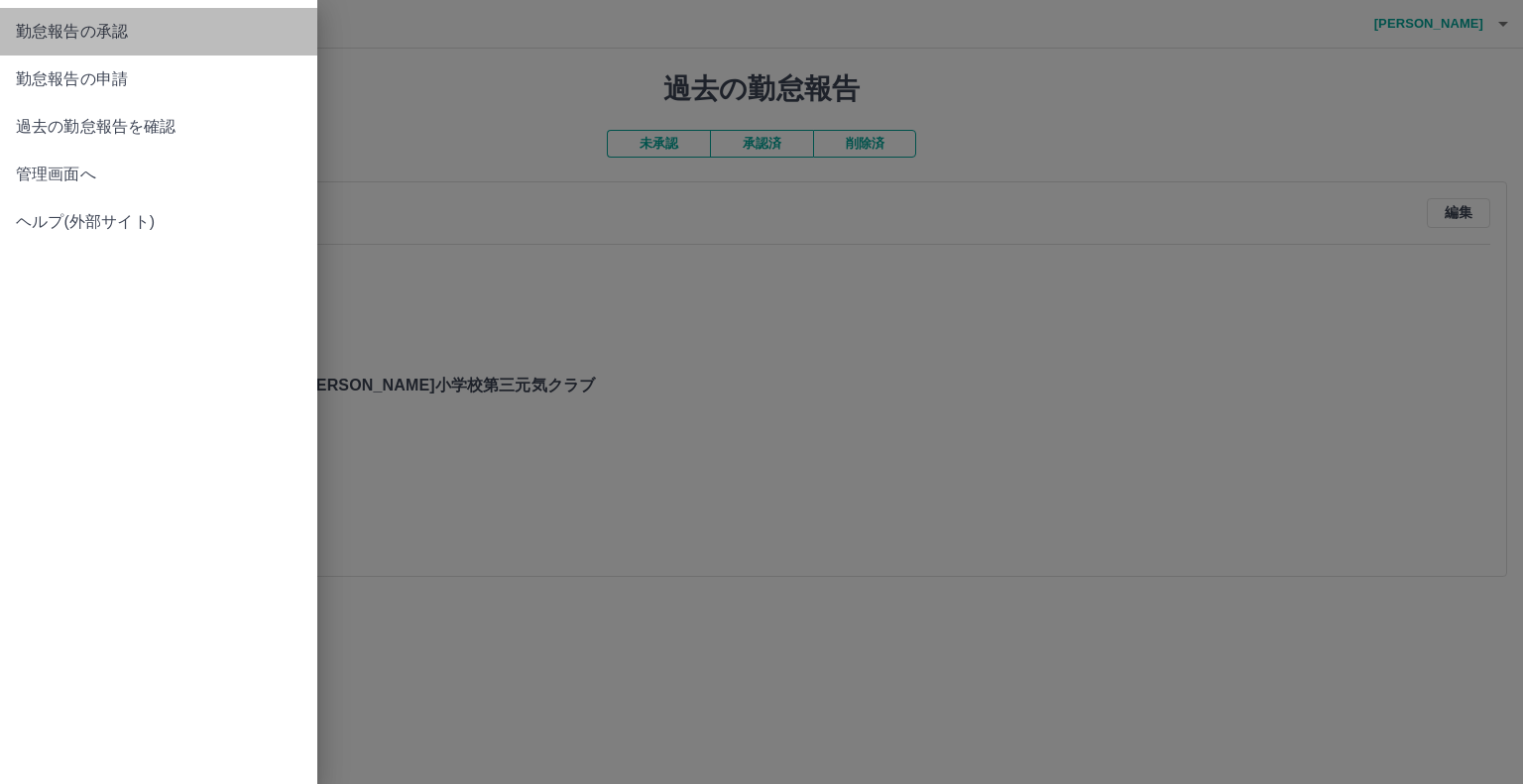 click on "勤怠報告の承認" at bounding box center [159, 32] 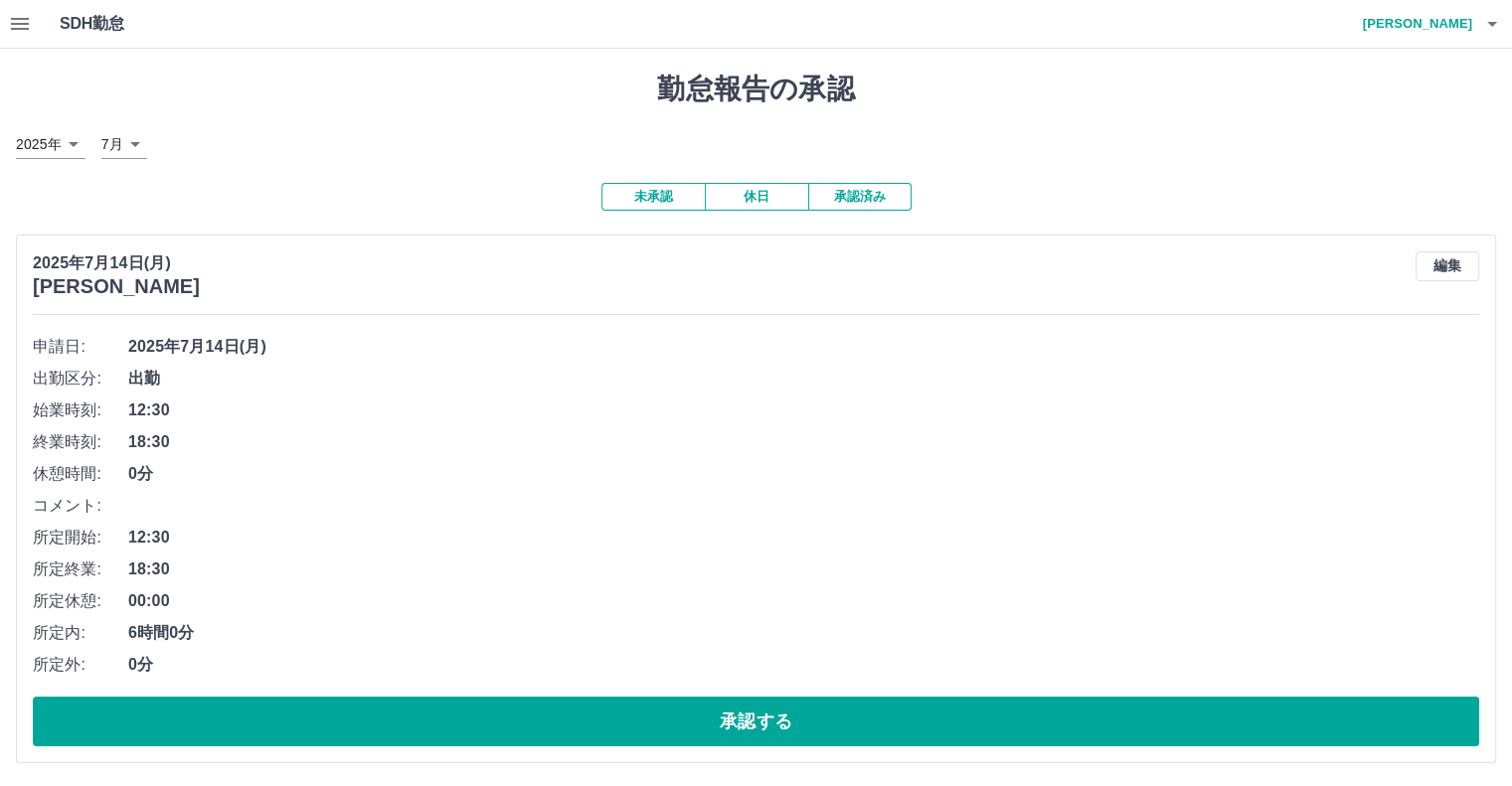 scroll, scrollTop: 1, scrollLeft: 0, axis: vertical 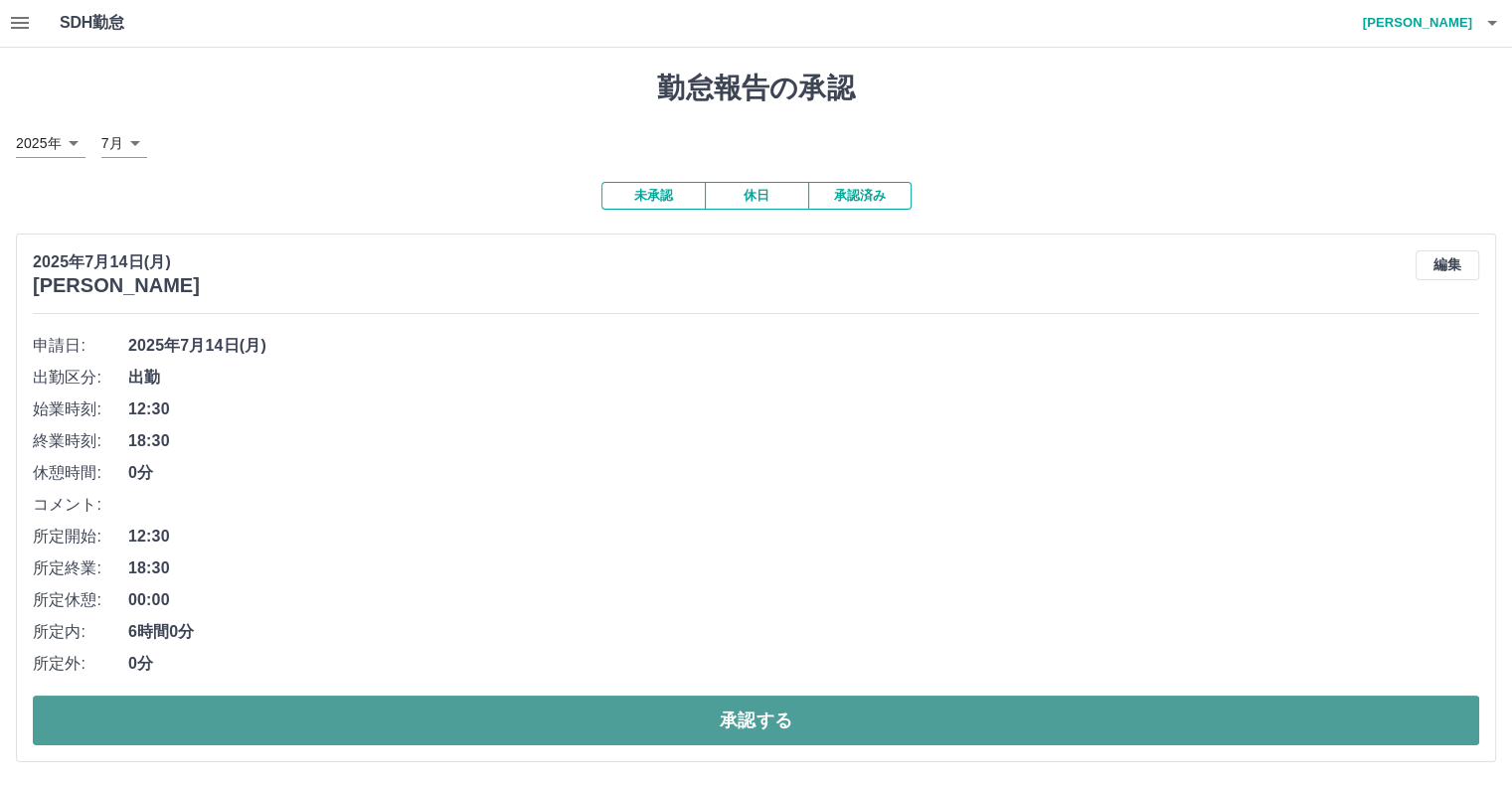 click on "承認する" at bounding box center [756, 720] 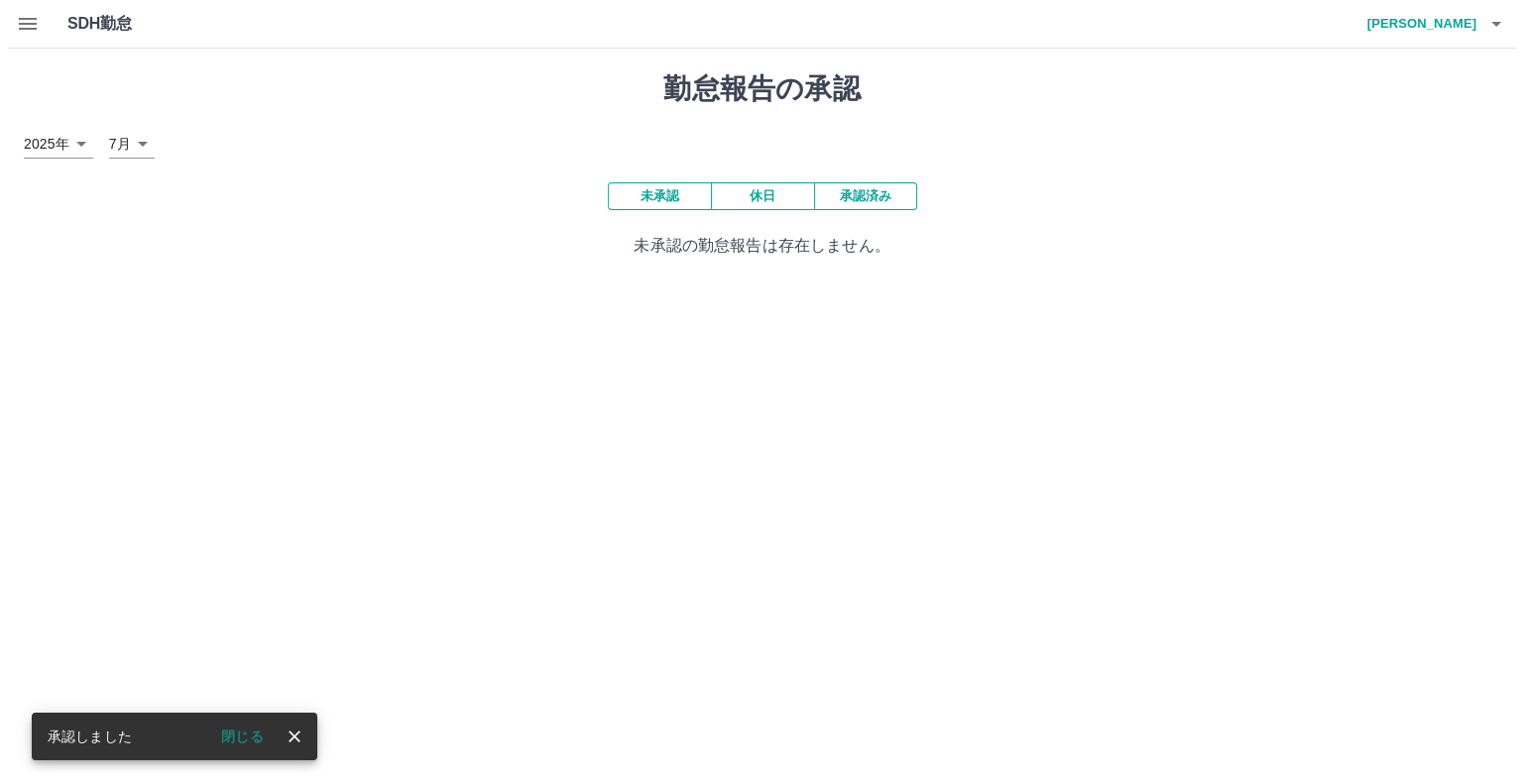 scroll, scrollTop: 0, scrollLeft: 0, axis: both 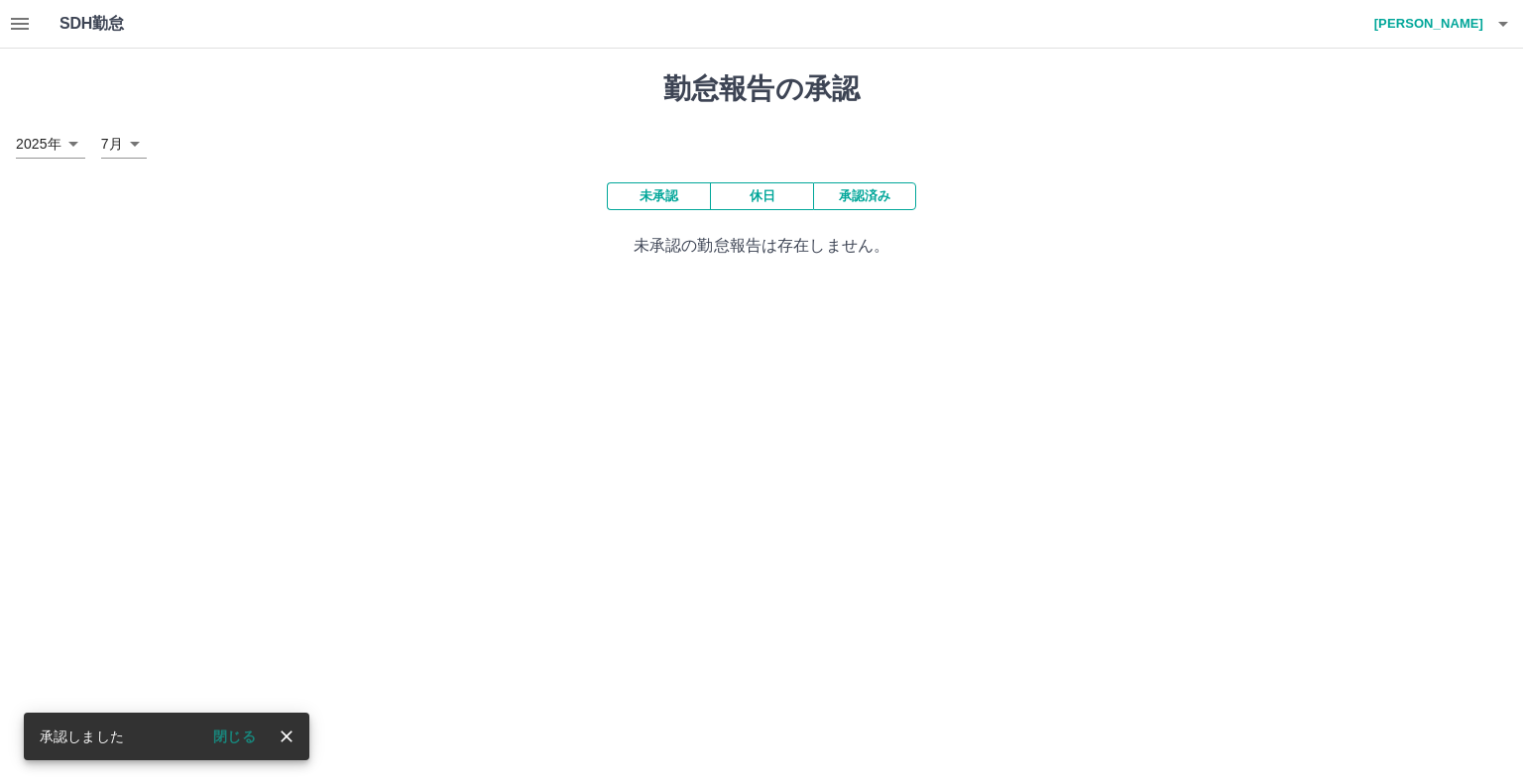 click on "SDH勤怠 柴田　徹 承認しました 閉じる 勤怠報告の承認 2025年 **** 7月 * 未承認 休日 承認済み 未承認の勤怠報告は存在しません。 SDH勤怠" at bounding box center [762, 141] 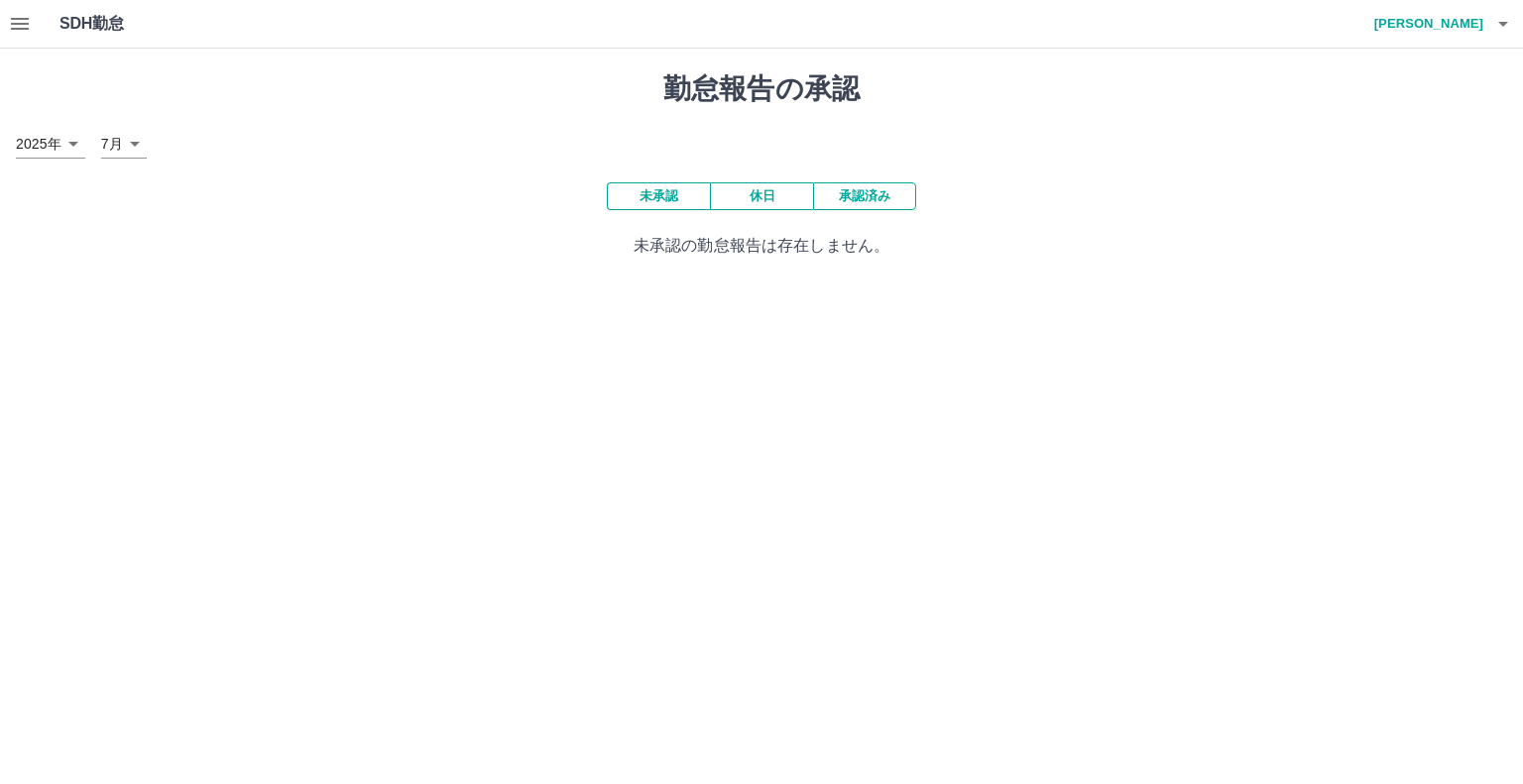 click 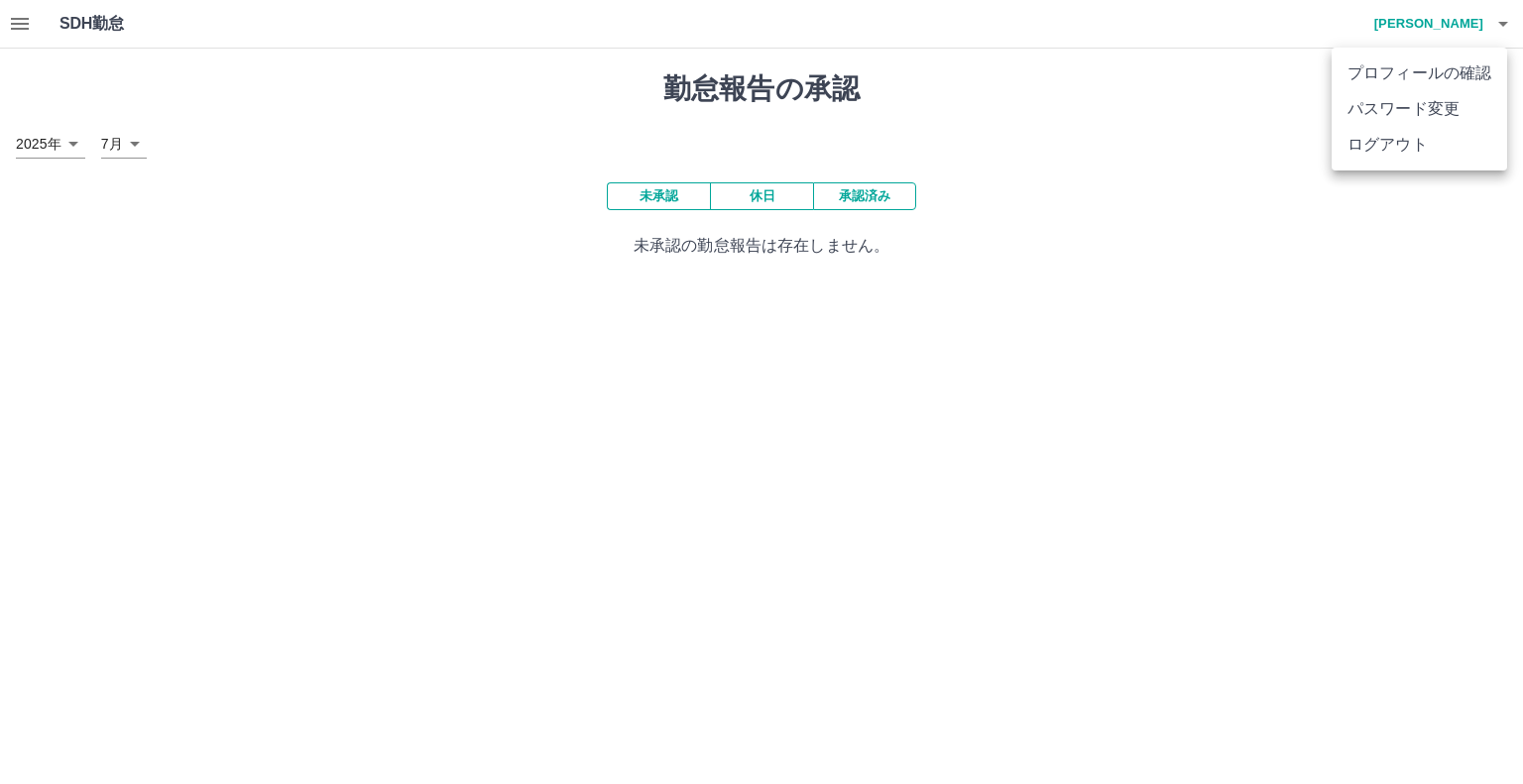 click on "ログアウト" at bounding box center (1419, 145) 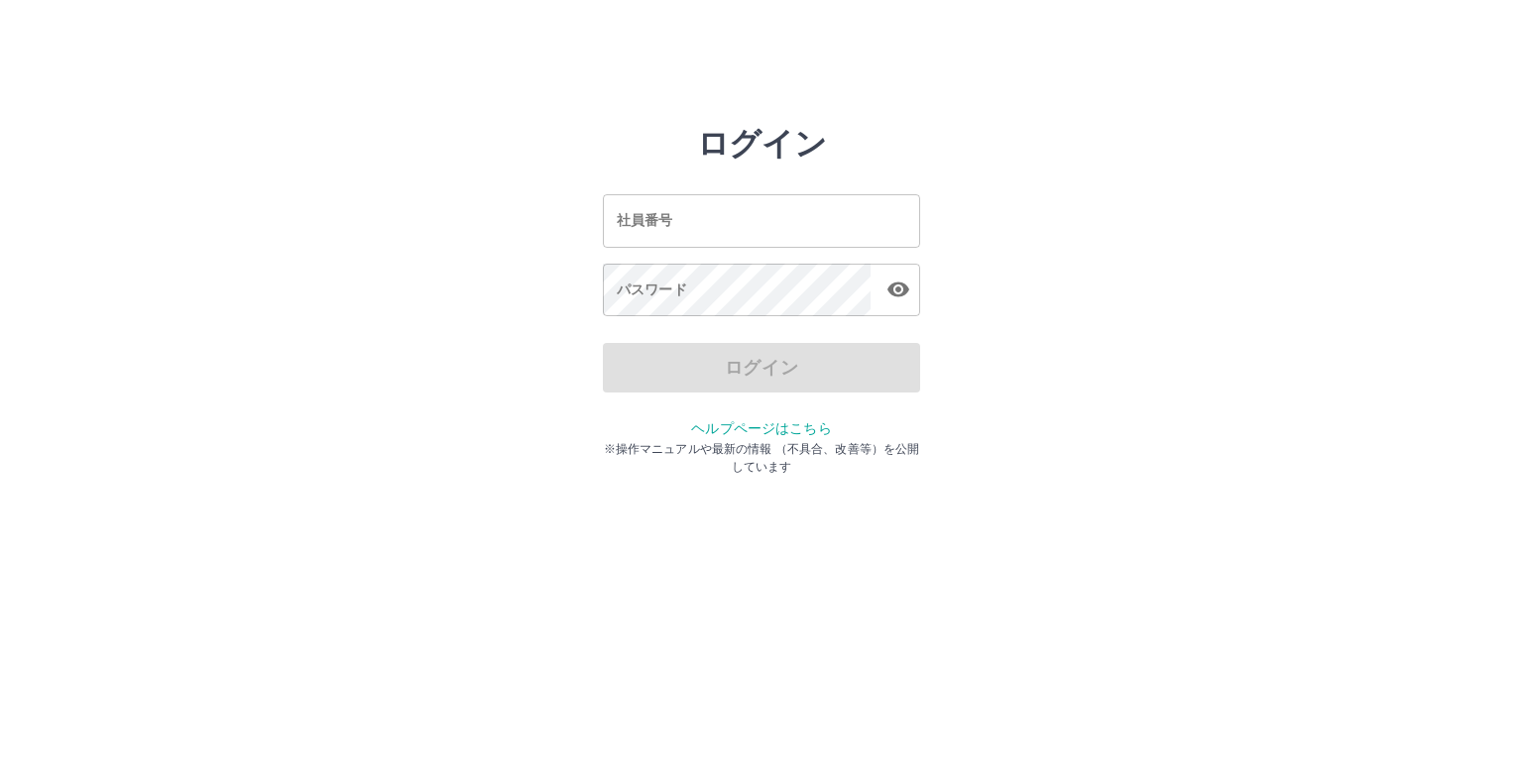 scroll, scrollTop: 0, scrollLeft: 0, axis: both 